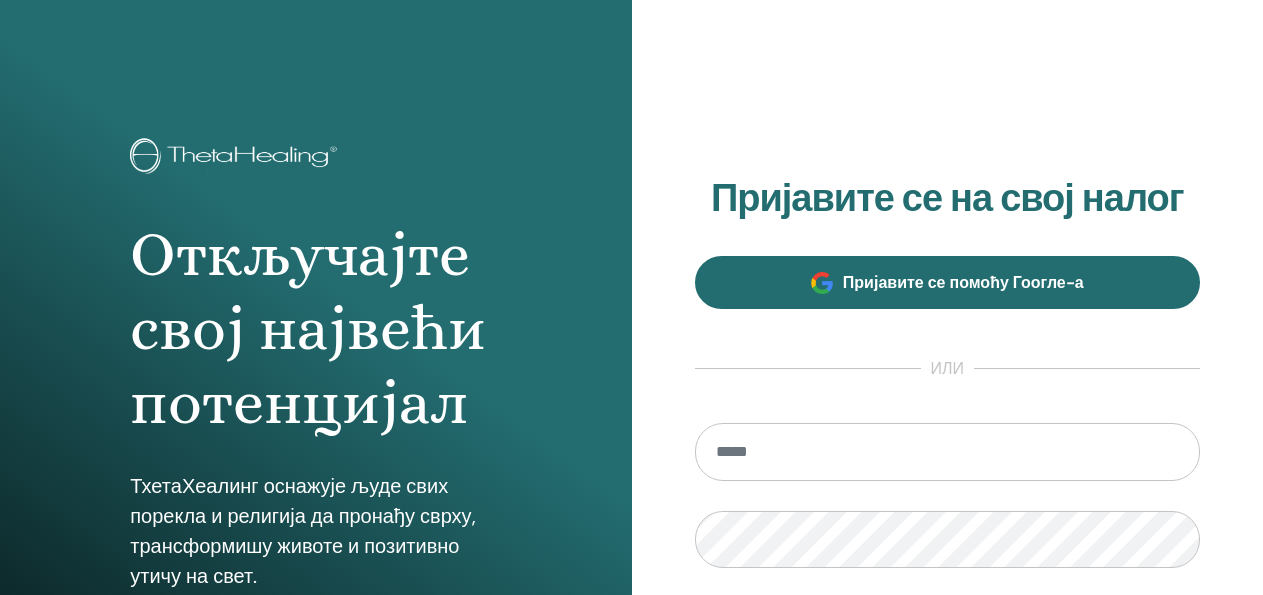 scroll, scrollTop: 0, scrollLeft: 0, axis: both 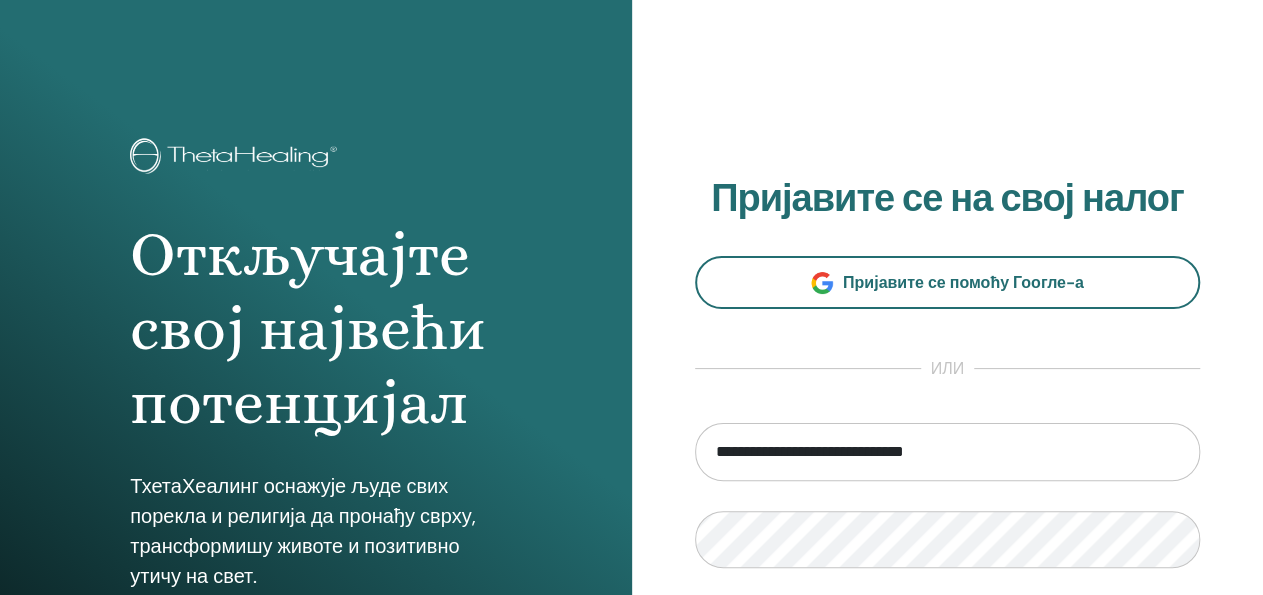type on "**********" 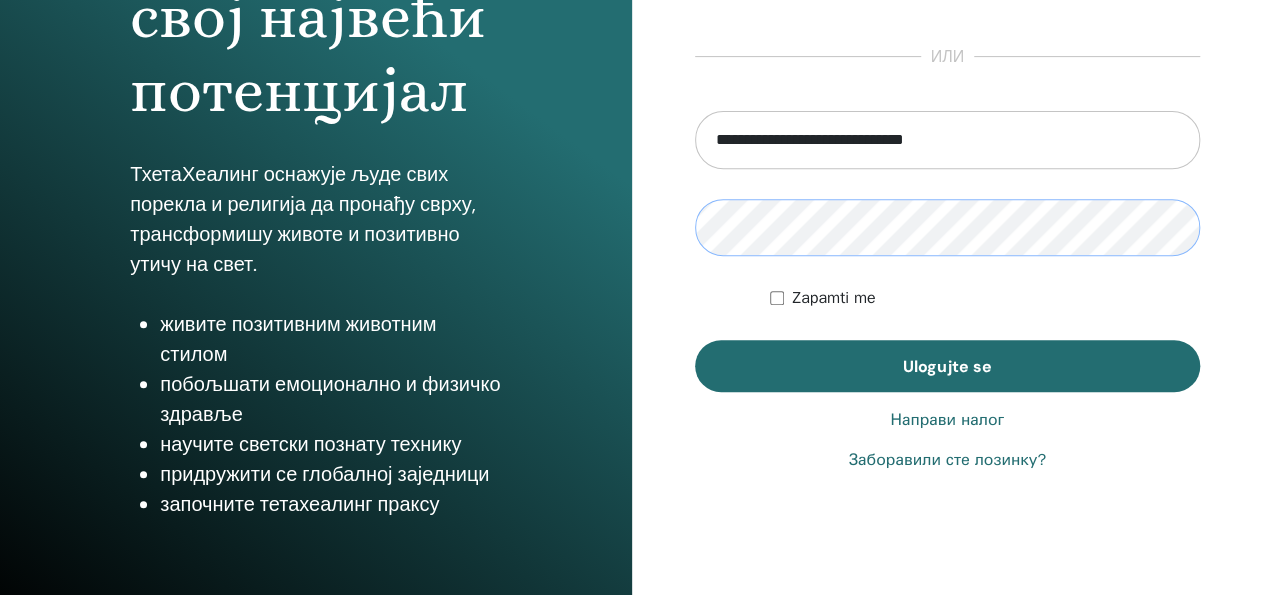 scroll, scrollTop: 208, scrollLeft: 0, axis: vertical 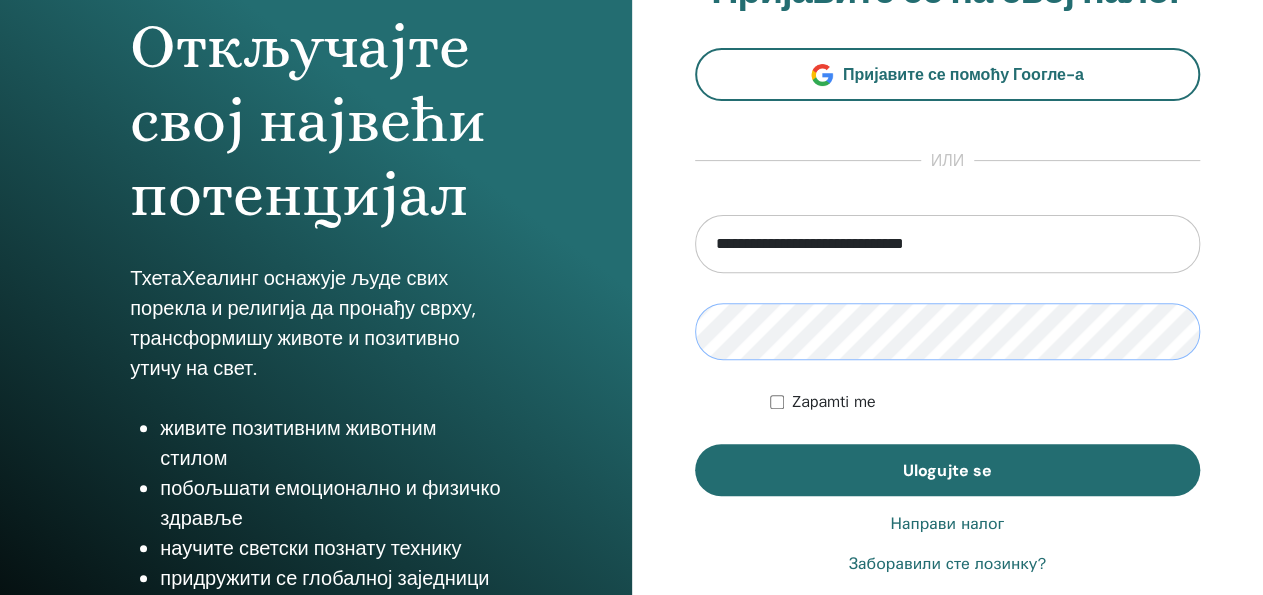 click on "Ulogujte se" at bounding box center (948, 470) 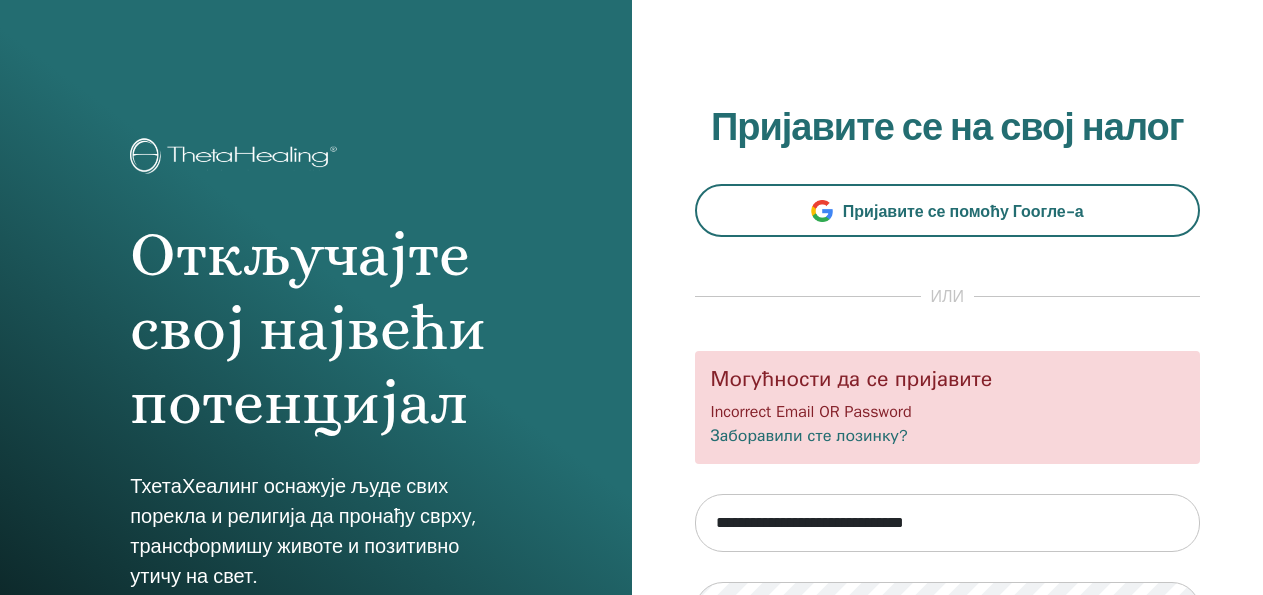 scroll, scrollTop: 0, scrollLeft: 0, axis: both 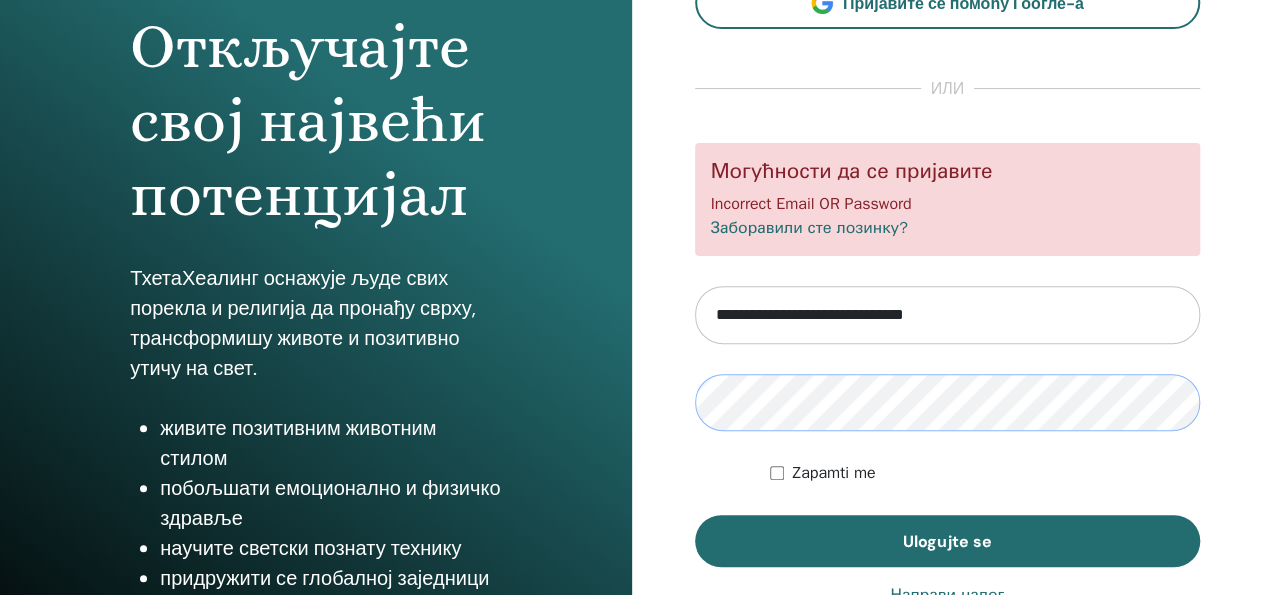 click on "Ulogujte se" at bounding box center (948, 541) 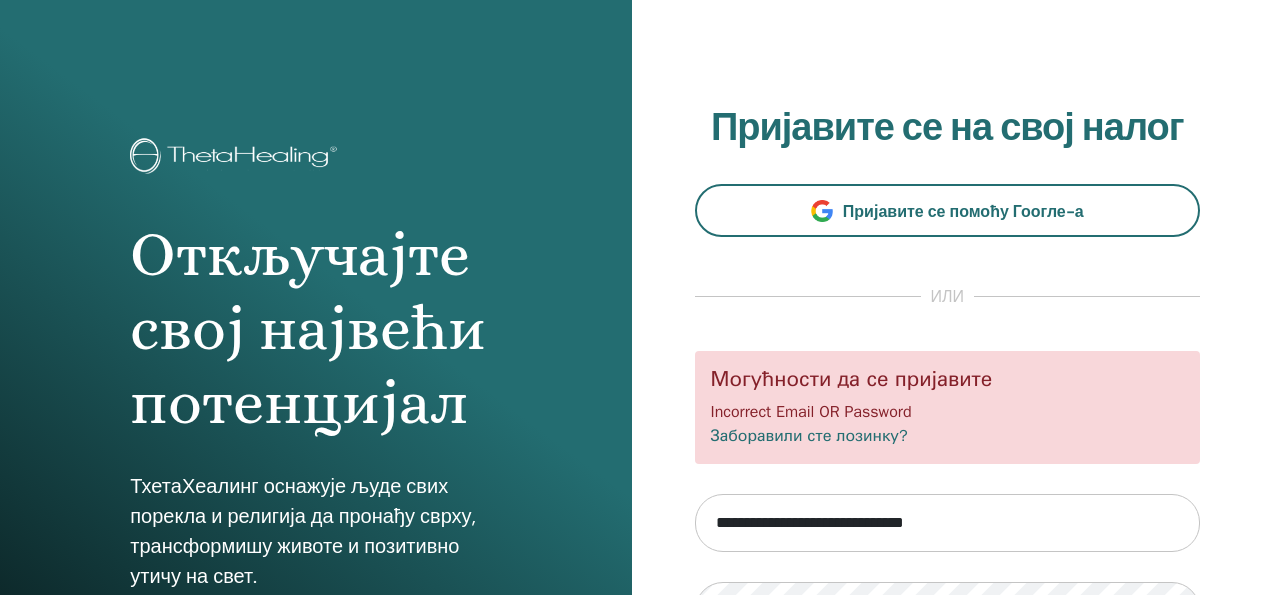 scroll, scrollTop: 0, scrollLeft: 0, axis: both 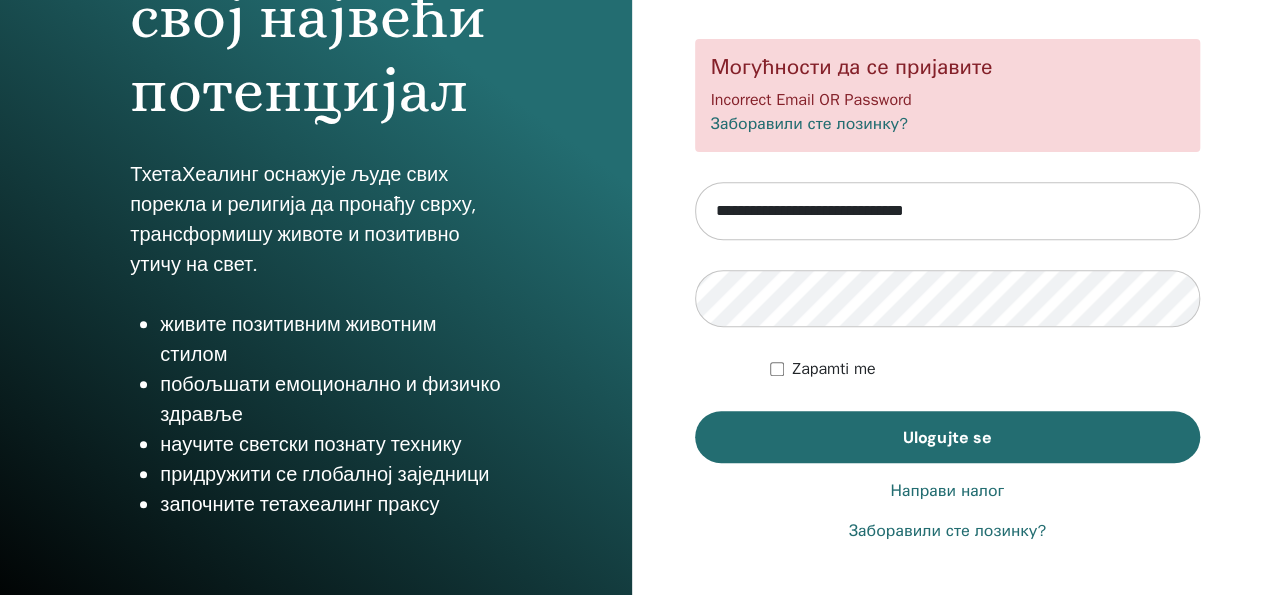 click on "Заборавили сте лозинку?" at bounding box center [947, 531] 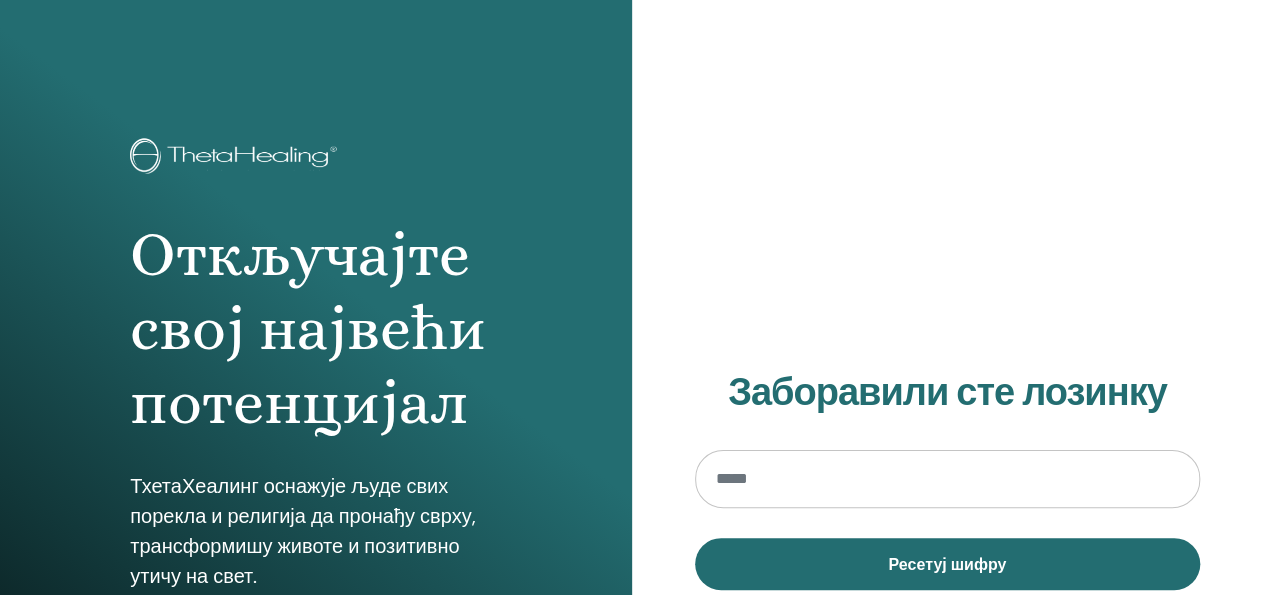 scroll, scrollTop: 104, scrollLeft: 0, axis: vertical 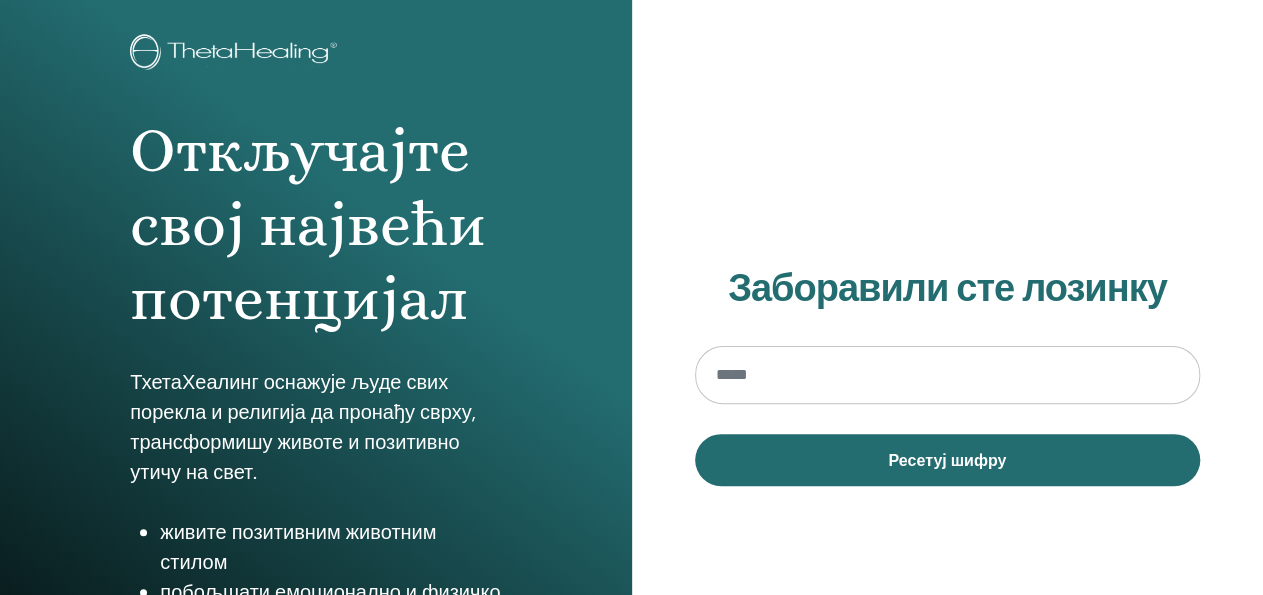 click at bounding box center (948, 375) 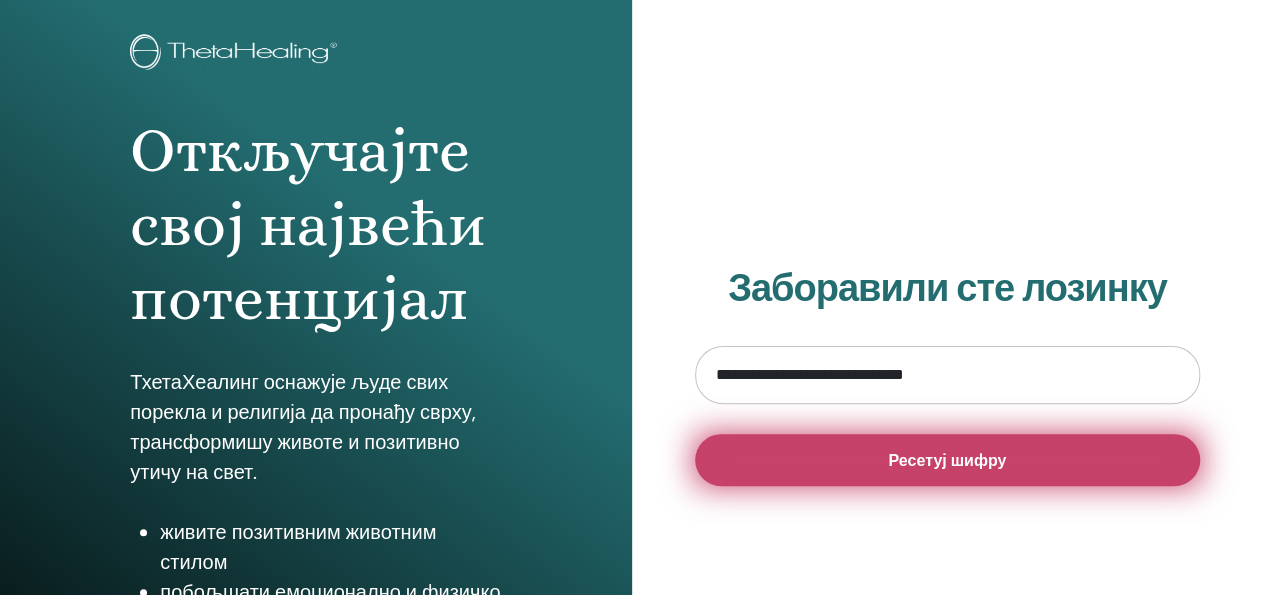 type on "**********" 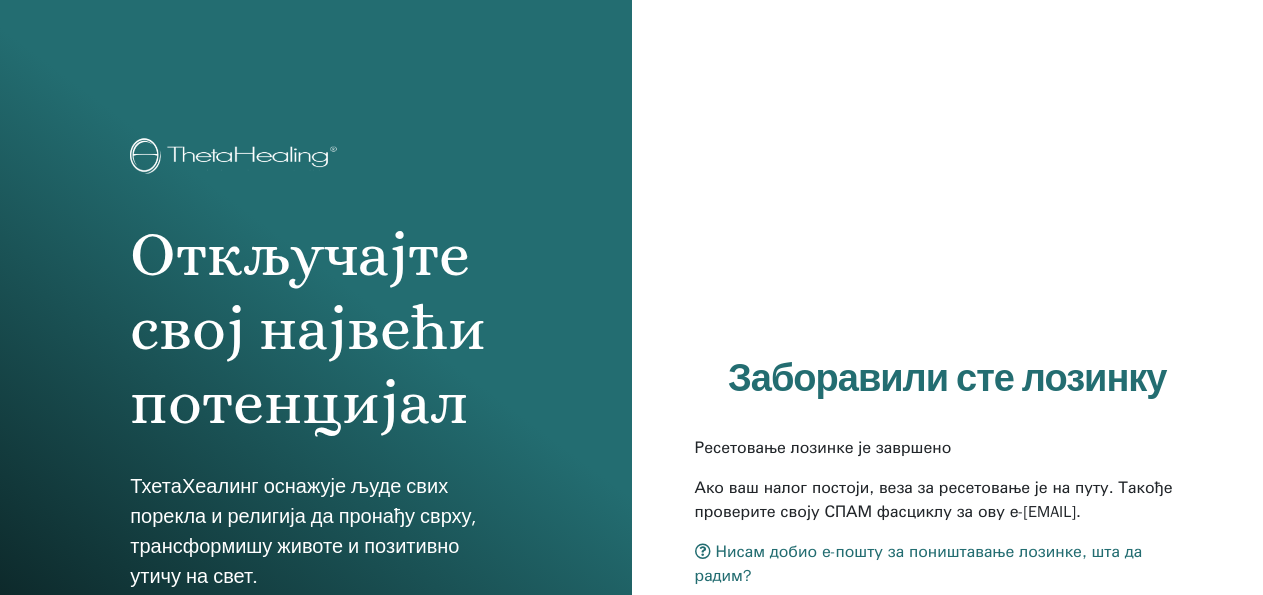 scroll, scrollTop: 0, scrollLeft: 0, axis: both 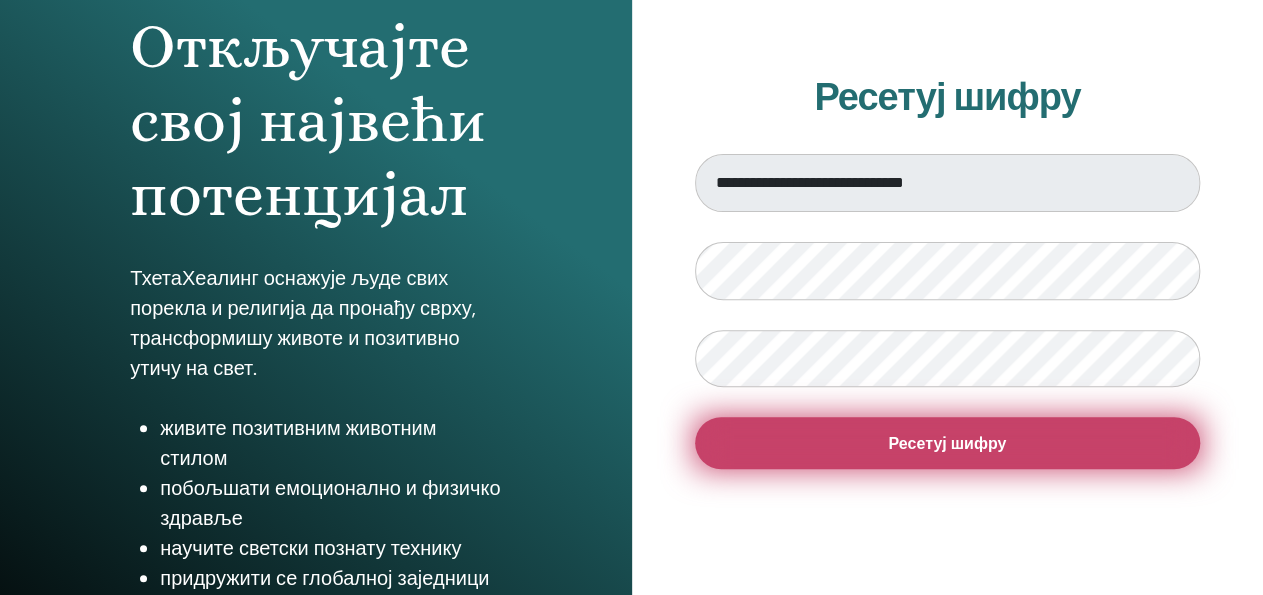 click on "Ресетуј шифру" at bounding box center [947, 443] 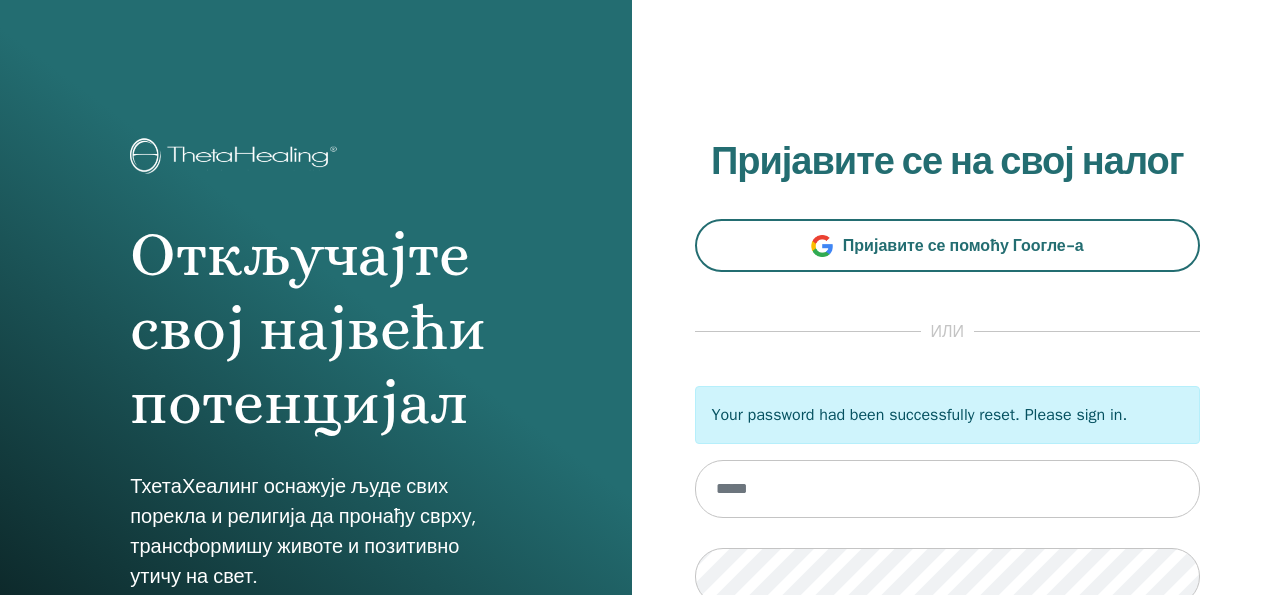 scroll, scrollTop: 0, scrollLeft: 0, axis: both 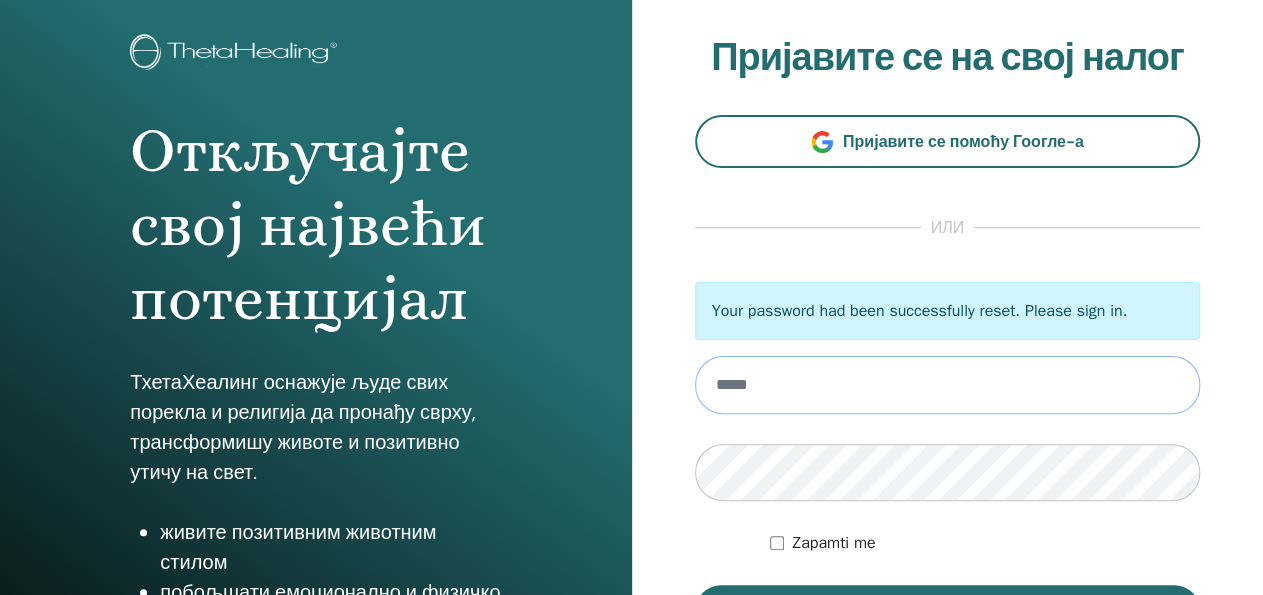 click at bounding box center [948, 385] 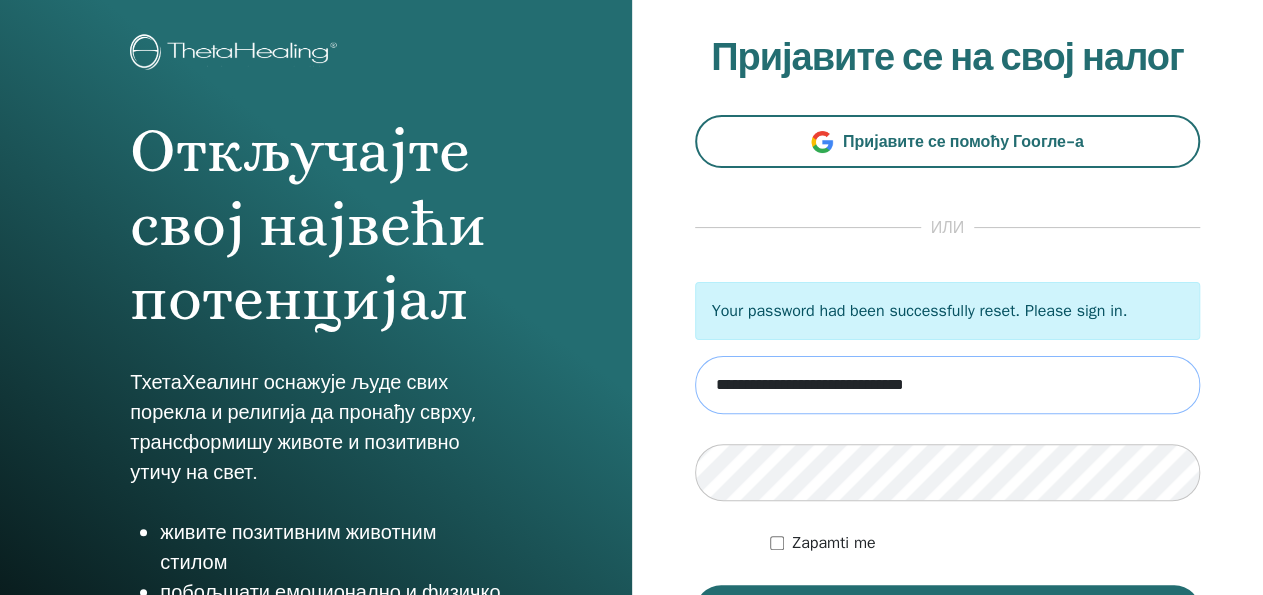 type on "**********" 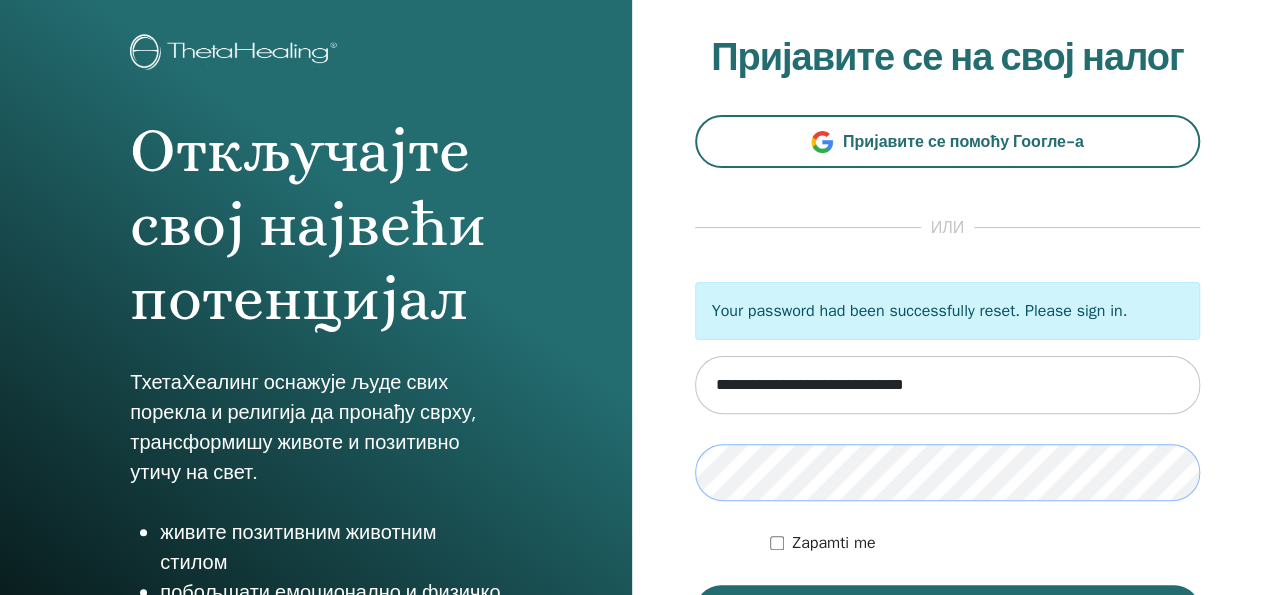 click on "Ulogujte se" at bounding box center (948, 611) 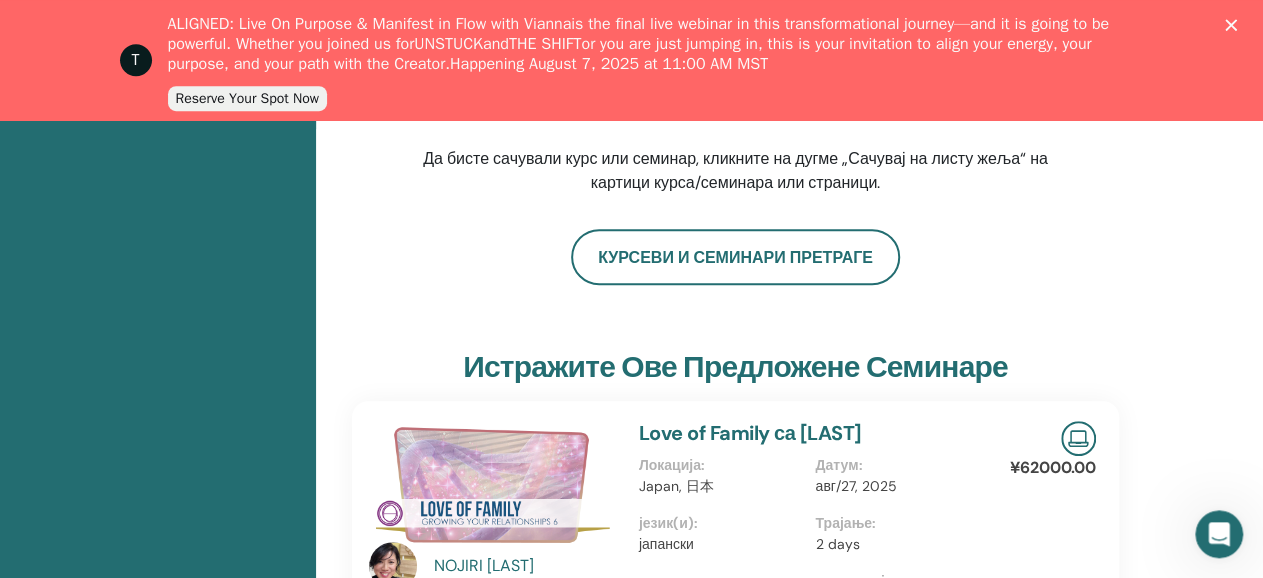 scroll, scrollTop: 468, scrollLeft: 0, axis: vertical 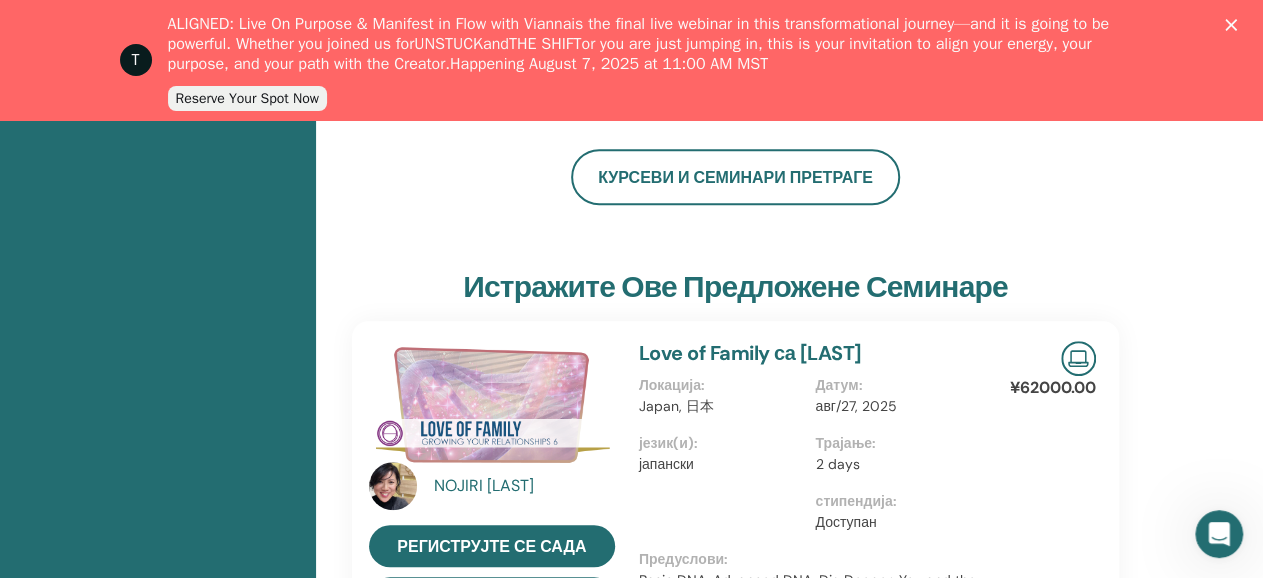 click 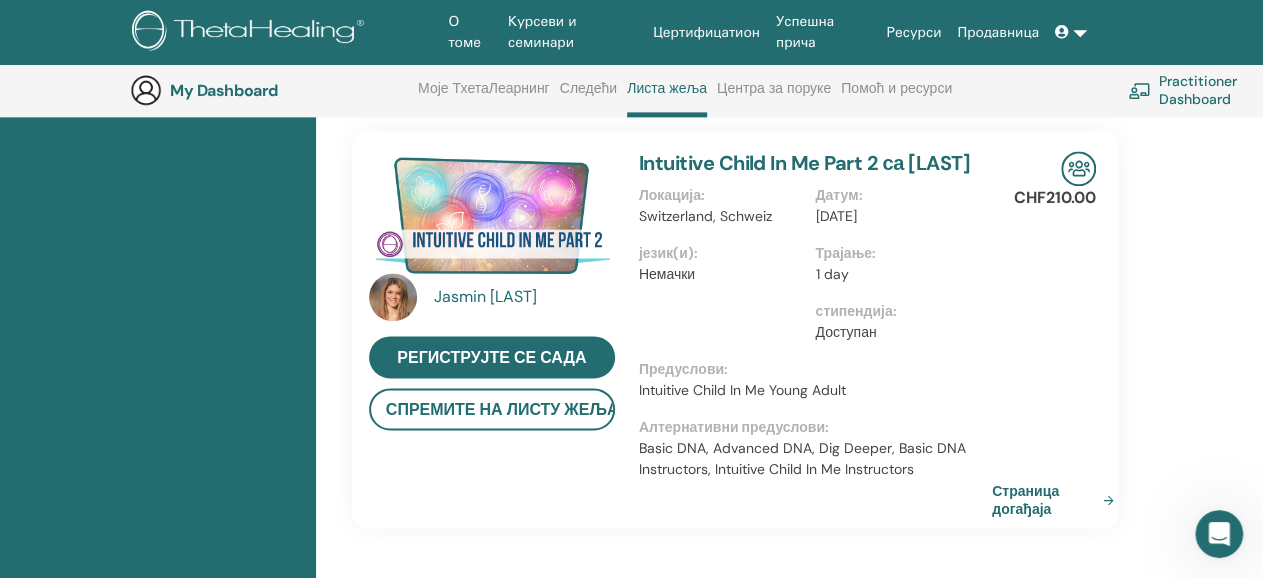 scroll, scrollTop: 1416, scrollLeft: 0, axis: vertical 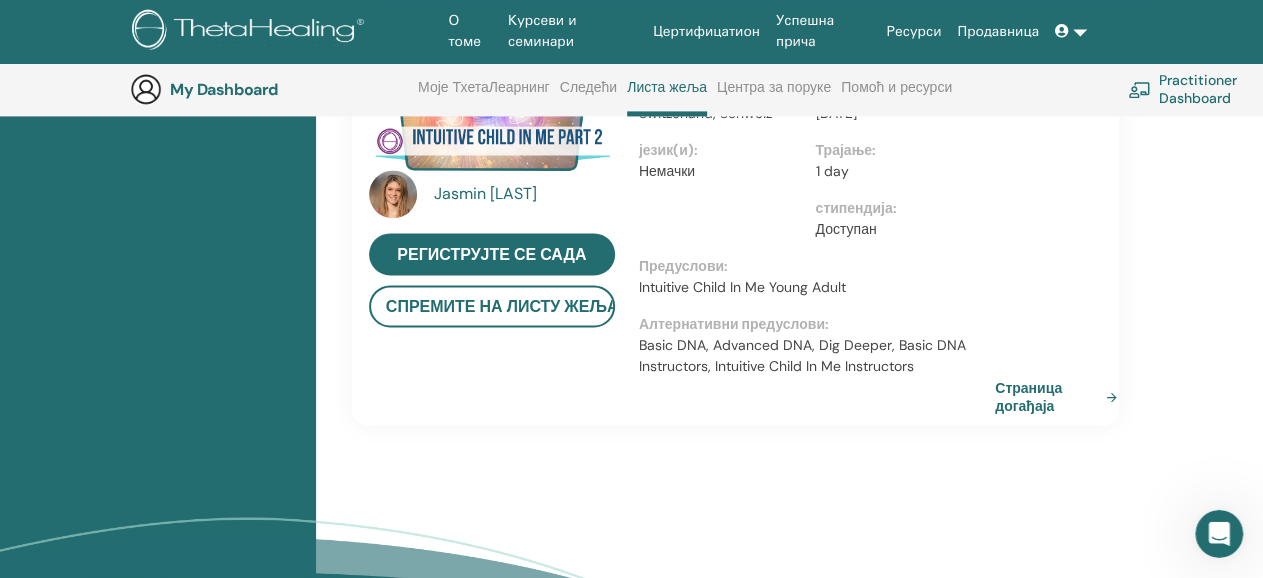 click on "Страница догађаја" at bounding box center [1060, 398] 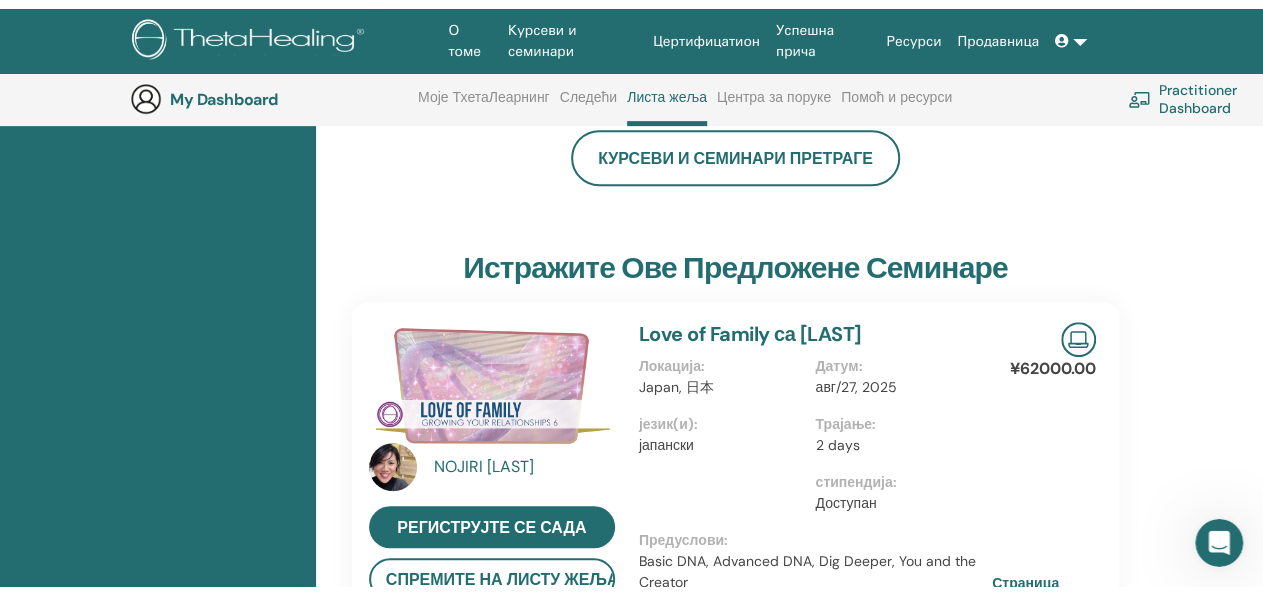 scroll, scrollTop: 0, scrollLeft: 0, axis: both 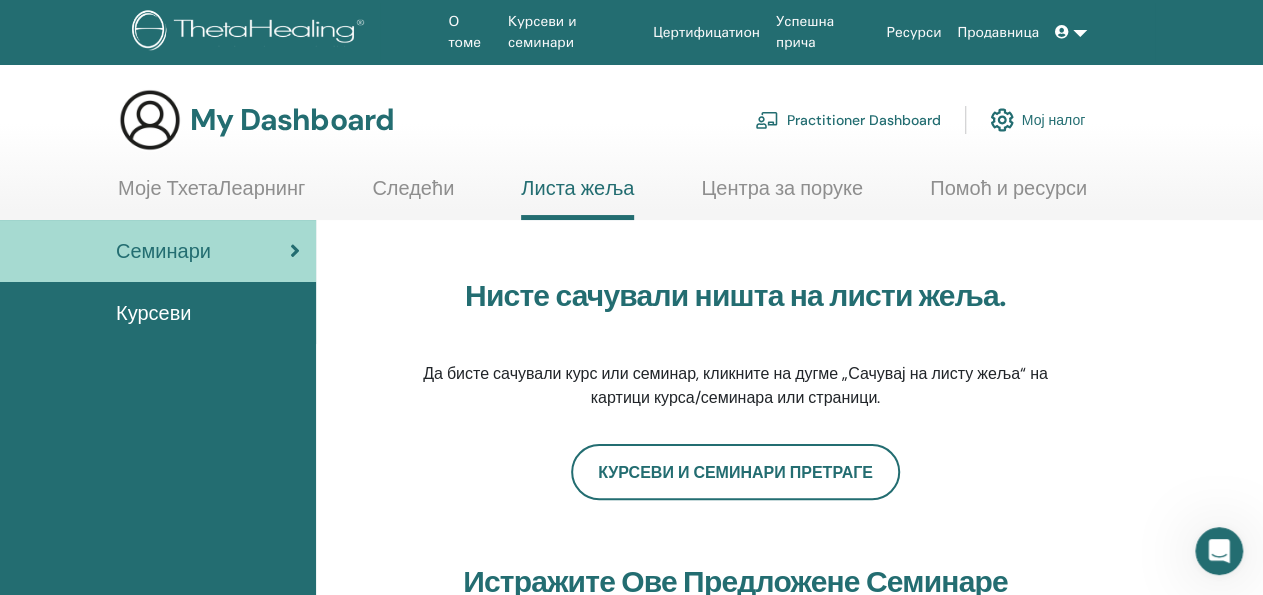 click on "Курсеви и семинари" at bounding box center [572, 32] 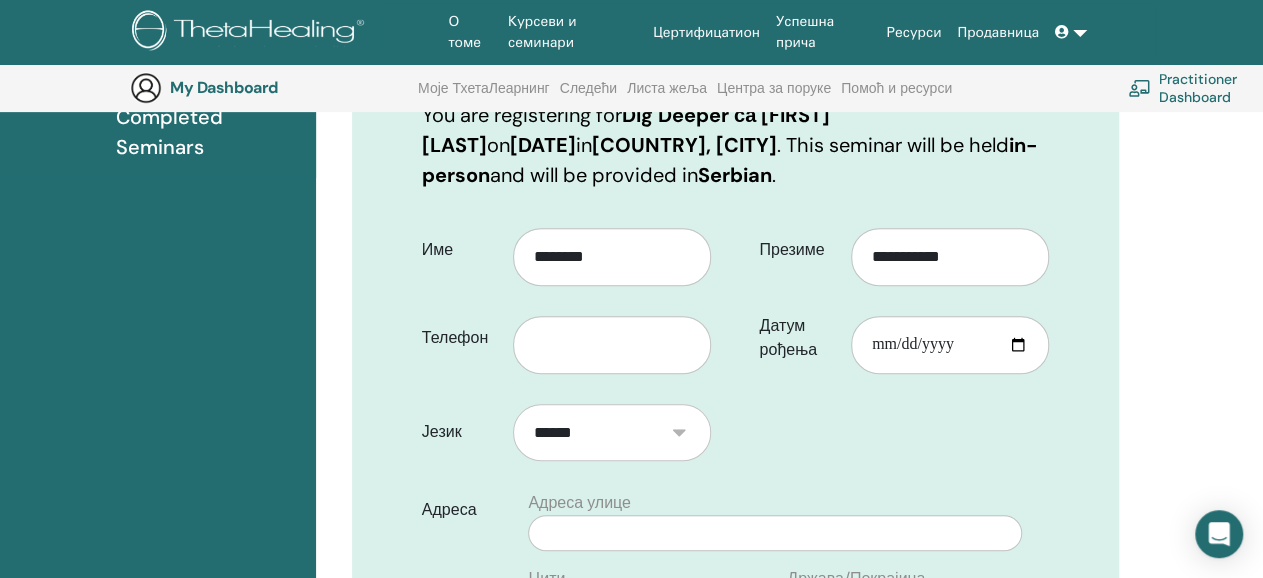 scroll, scrollTop: 359, scrollLeft: 0, axis: vertical 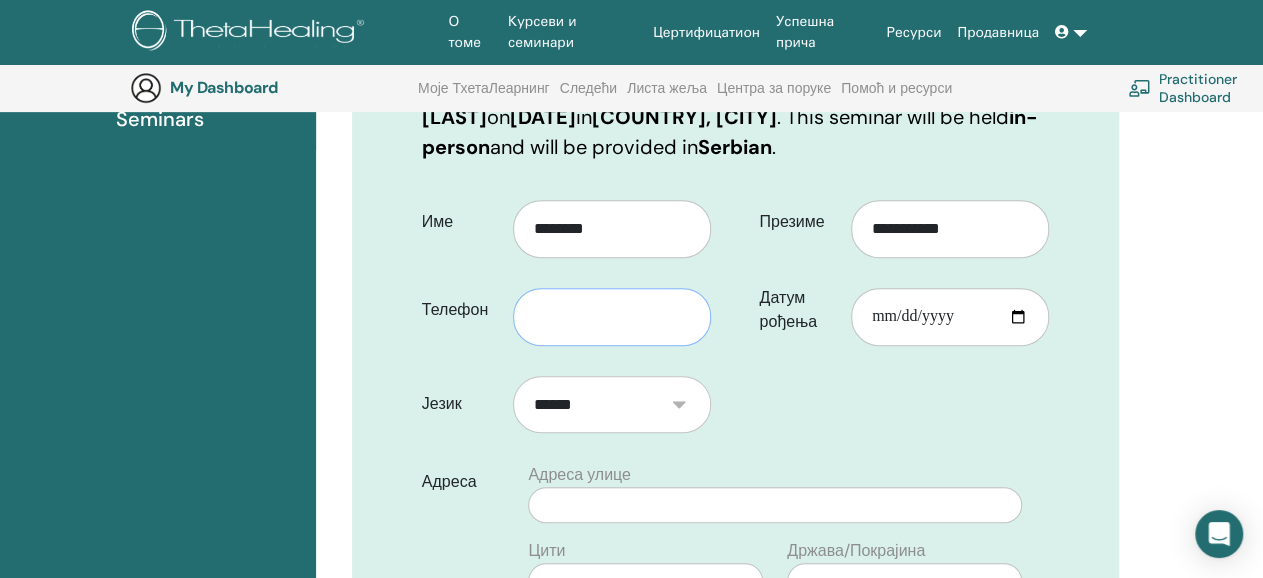 click at bounding box center [612, 317] 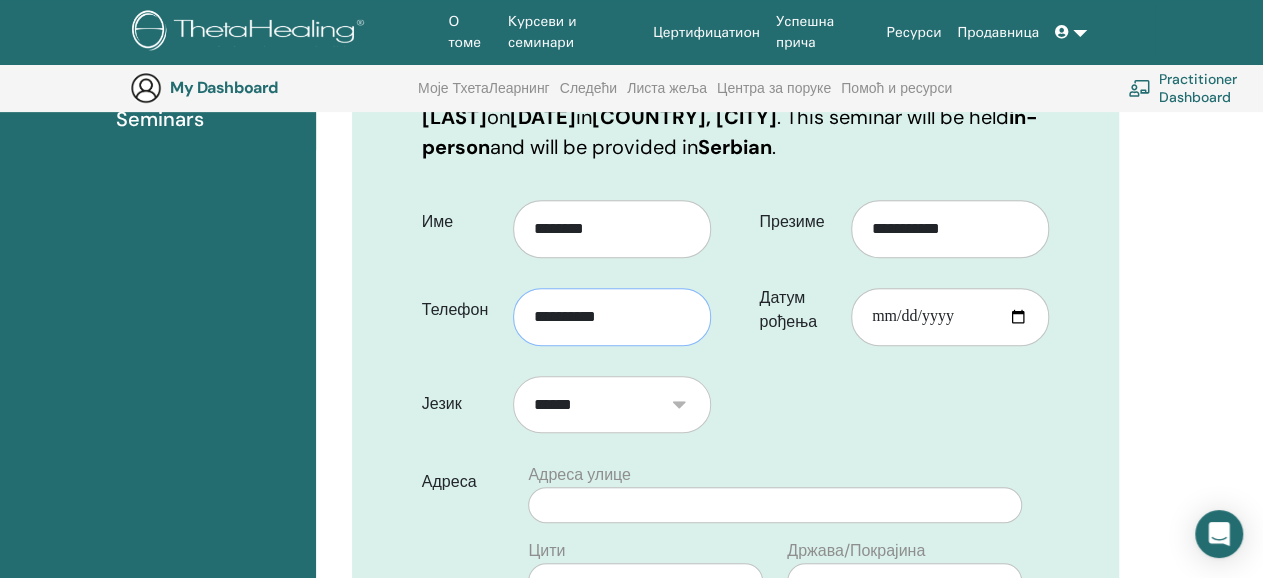 type on "**********" 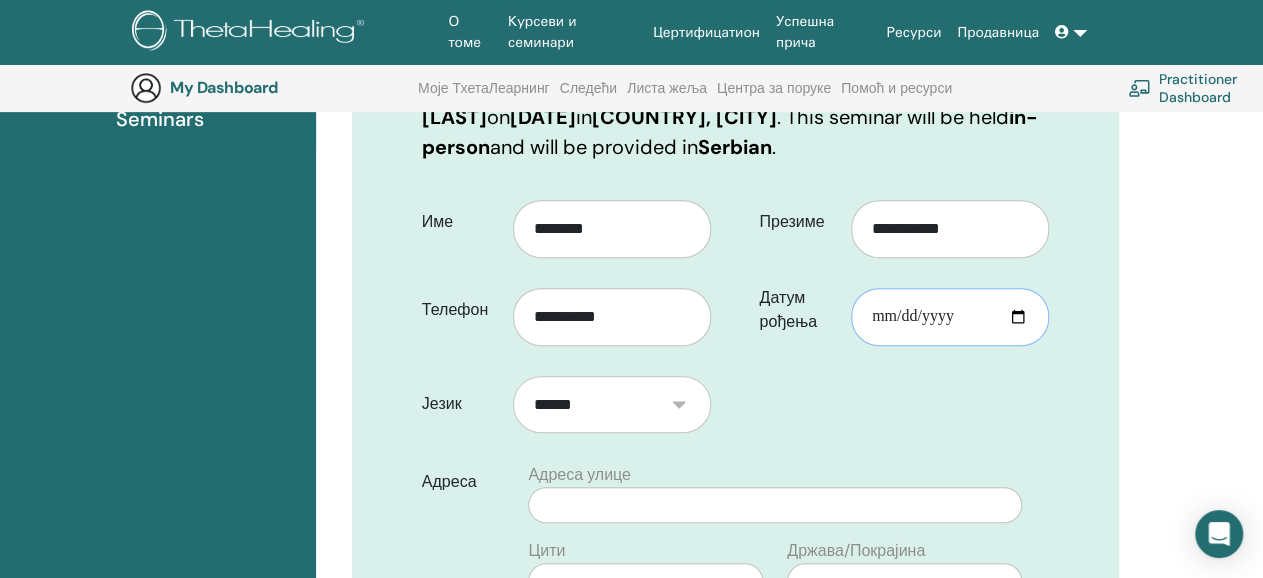 click on "Датум рођења" at bounding box center (950, 317) 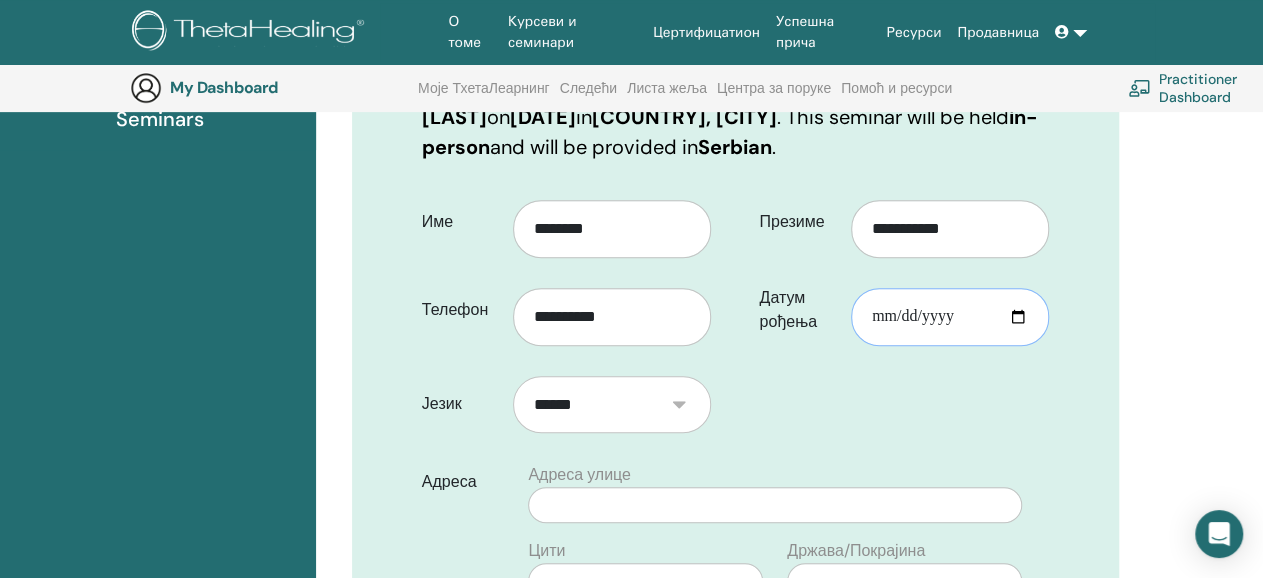 type on "**********" 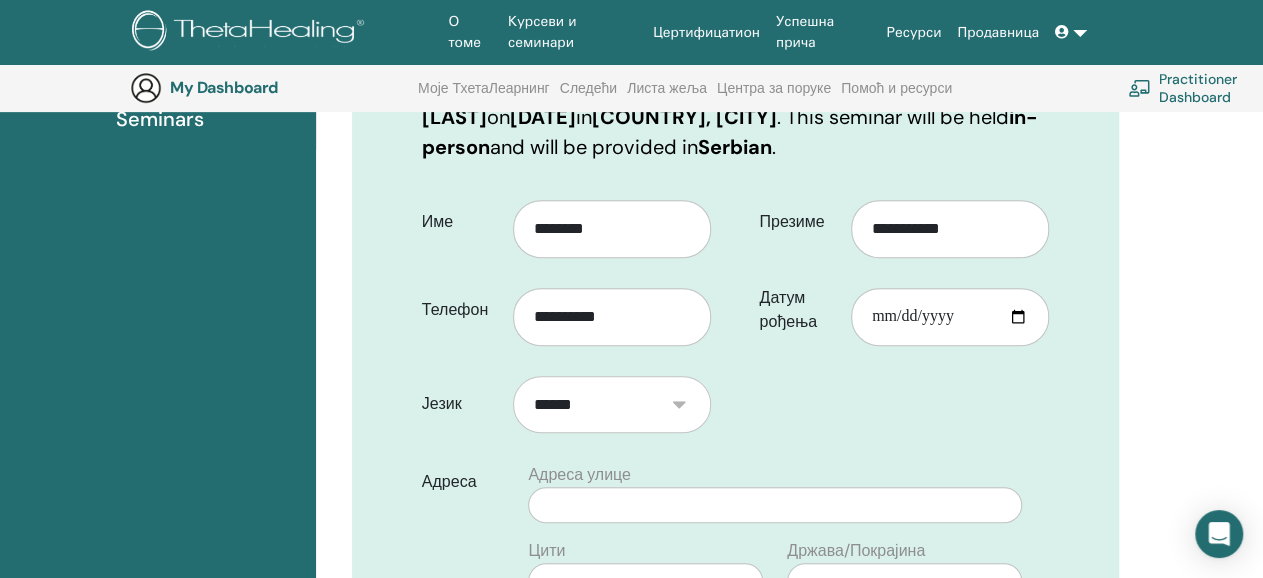 click on "**********" at bounding box center (735, 631) 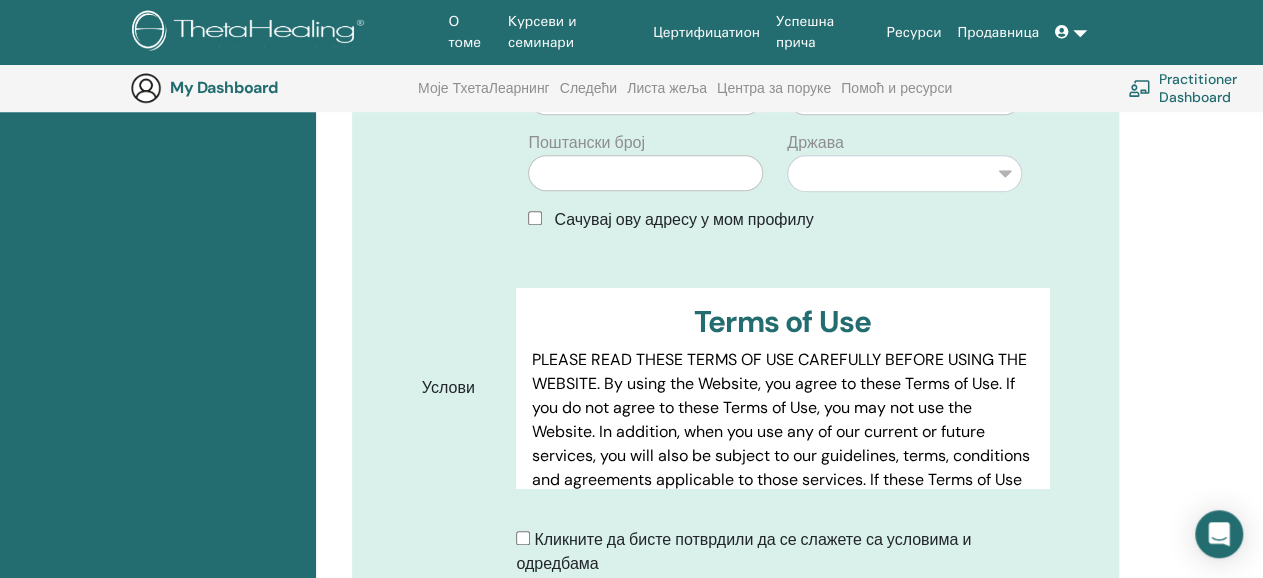 scroll, scrollTop: 879, scrollLeft: 0, axis: vertical 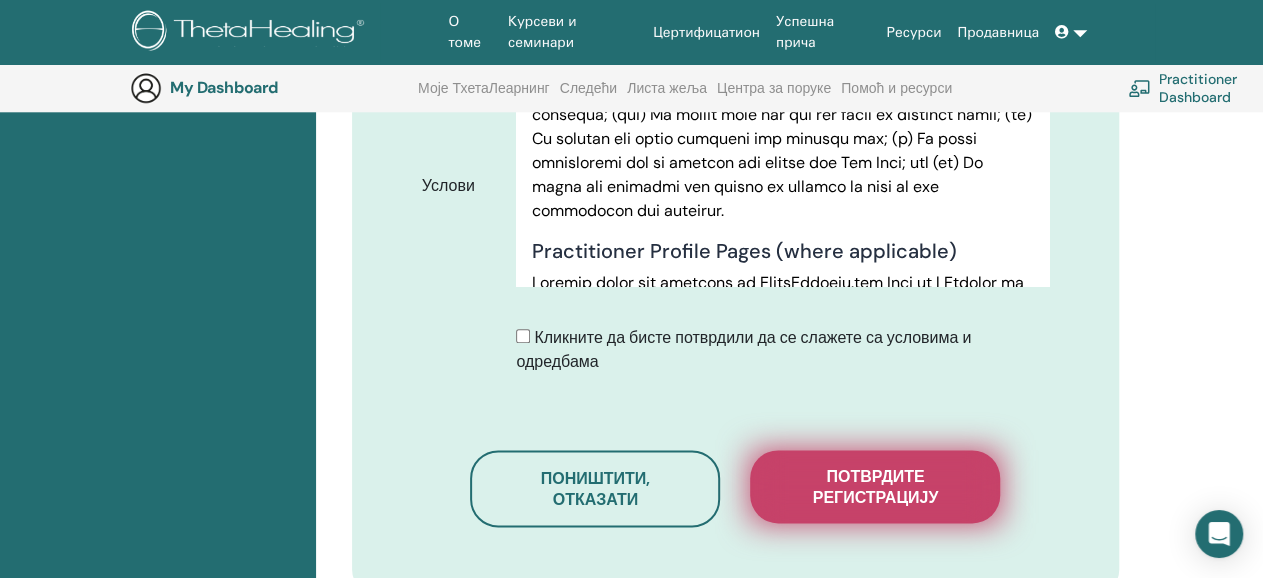 click on "Потврдите регистрацију" at bounding box center (875, 487) 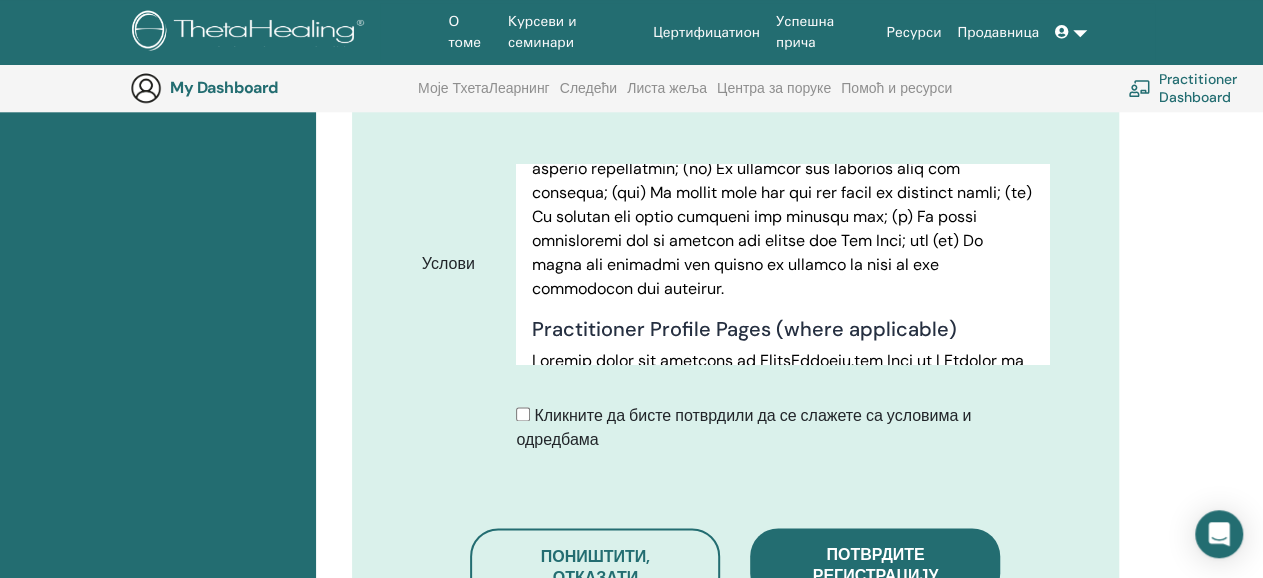 scroll, scrollTop: 1045, scrollLeft: 0, axis: vertical 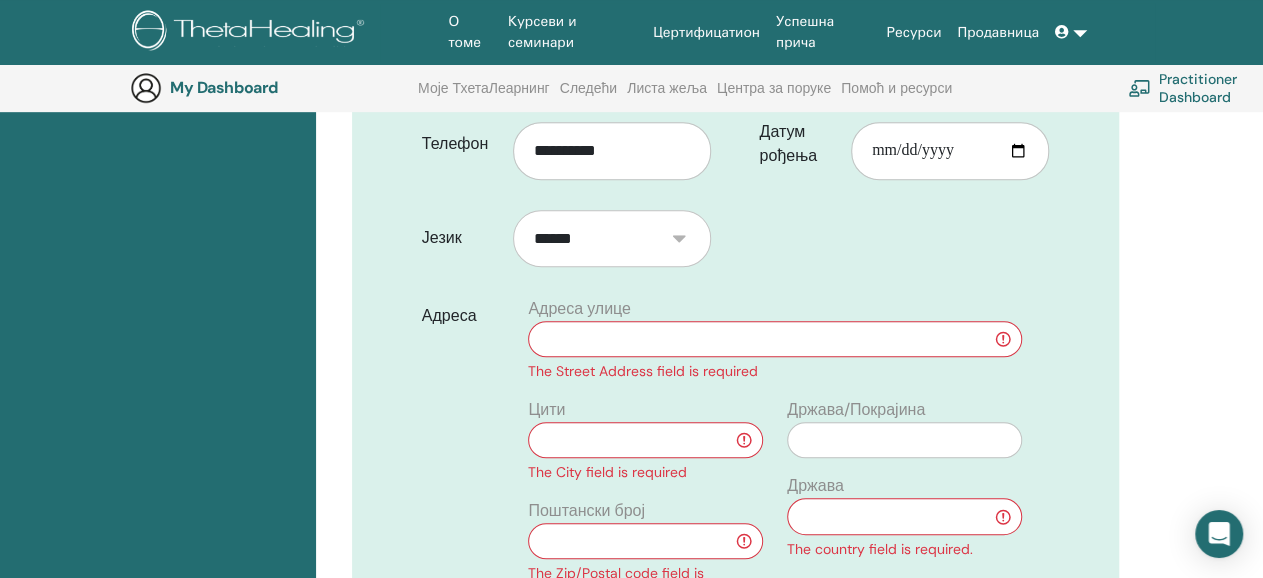 click at bounding box center [775, 339] 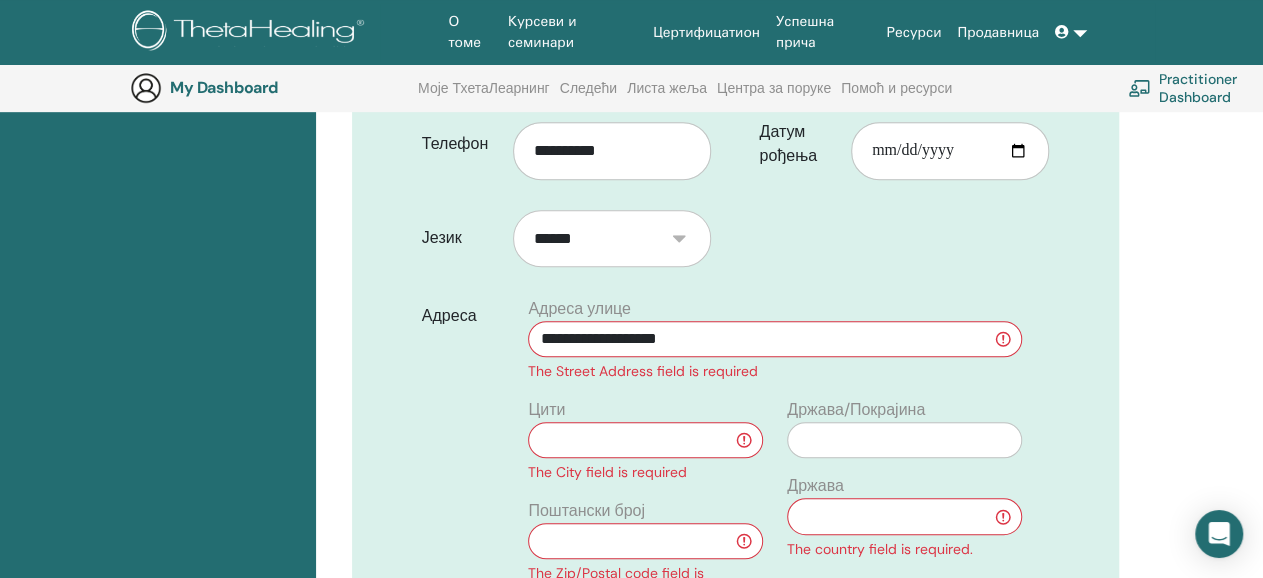 type on "**********" 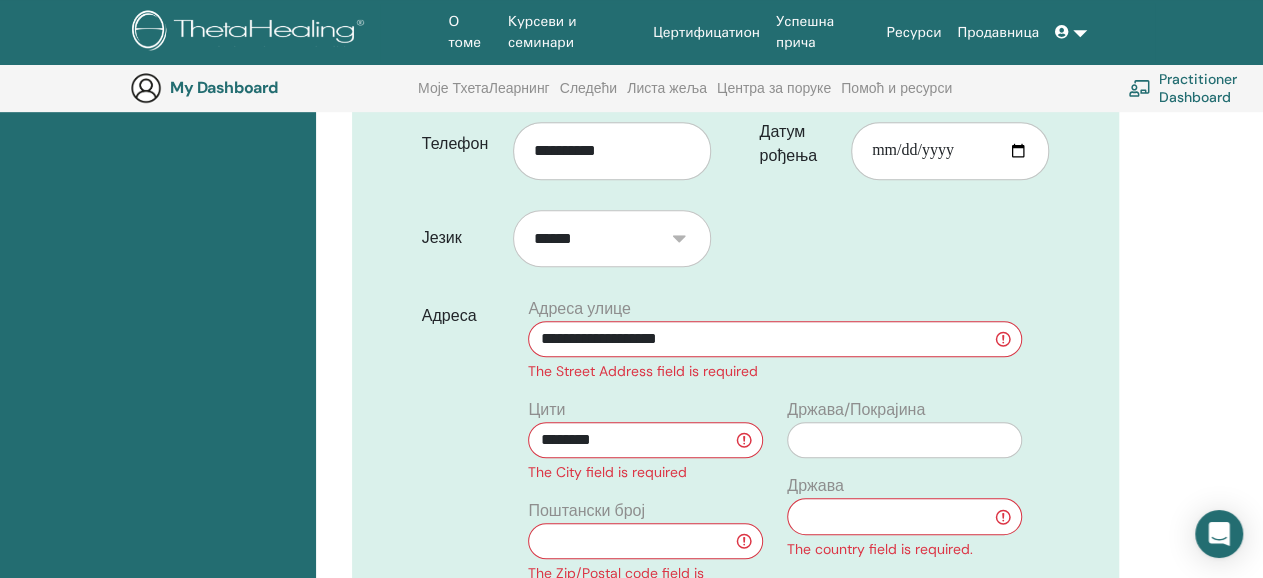 type on "********" 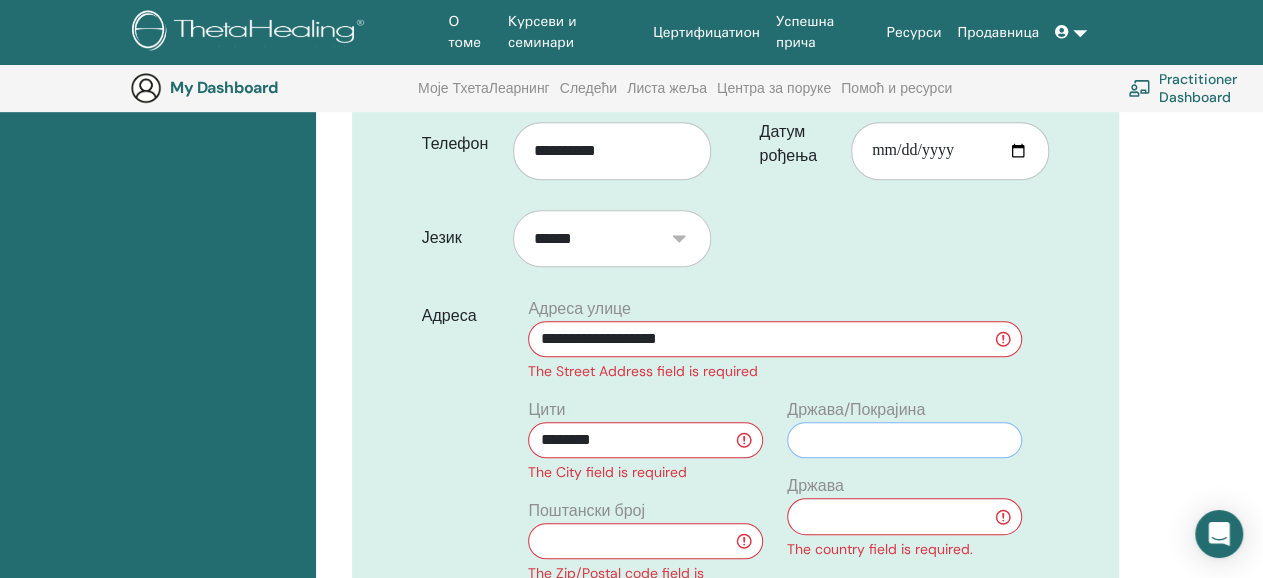 click at bounding box center (904, 440) 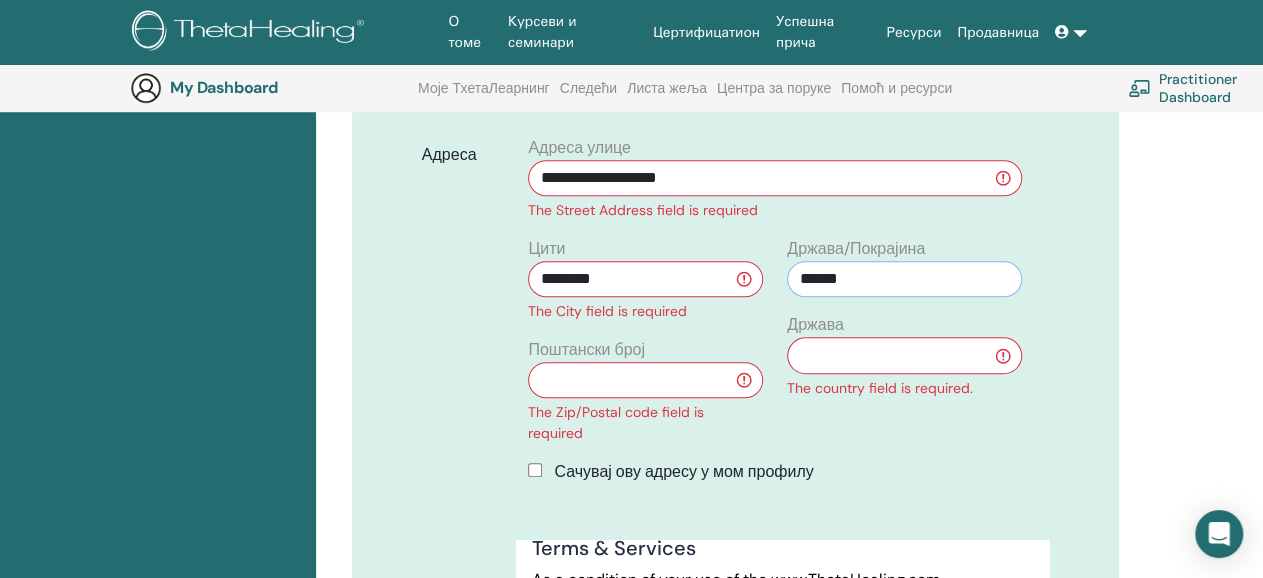 scroll, scrollTop: 733, scrollLeft: 0, axis: vertical 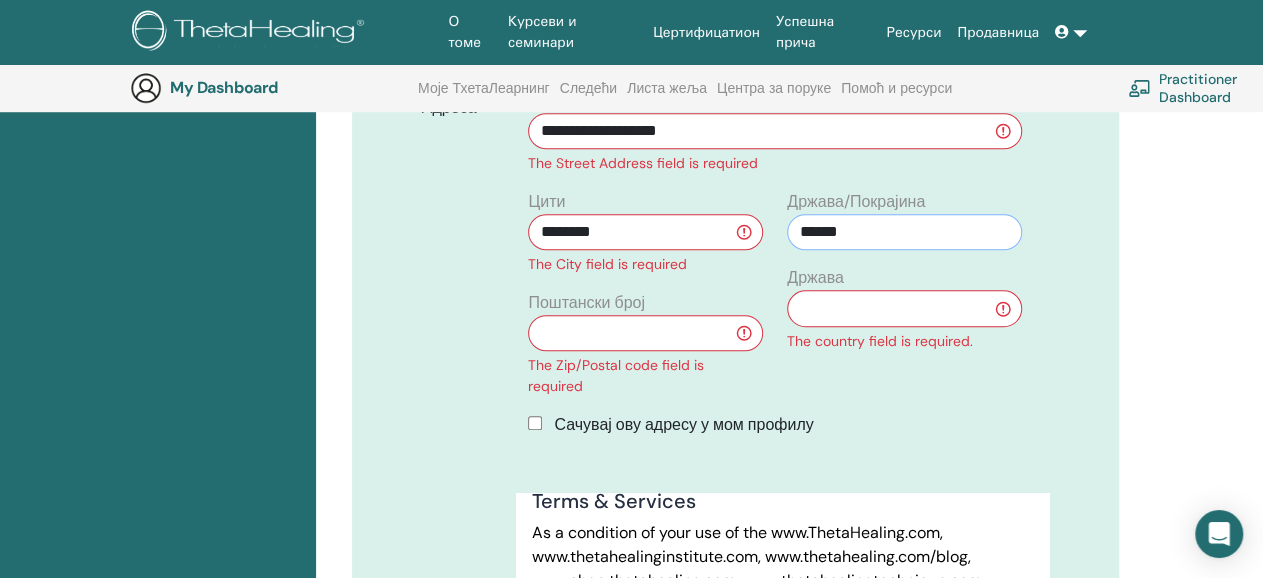 type on "******" 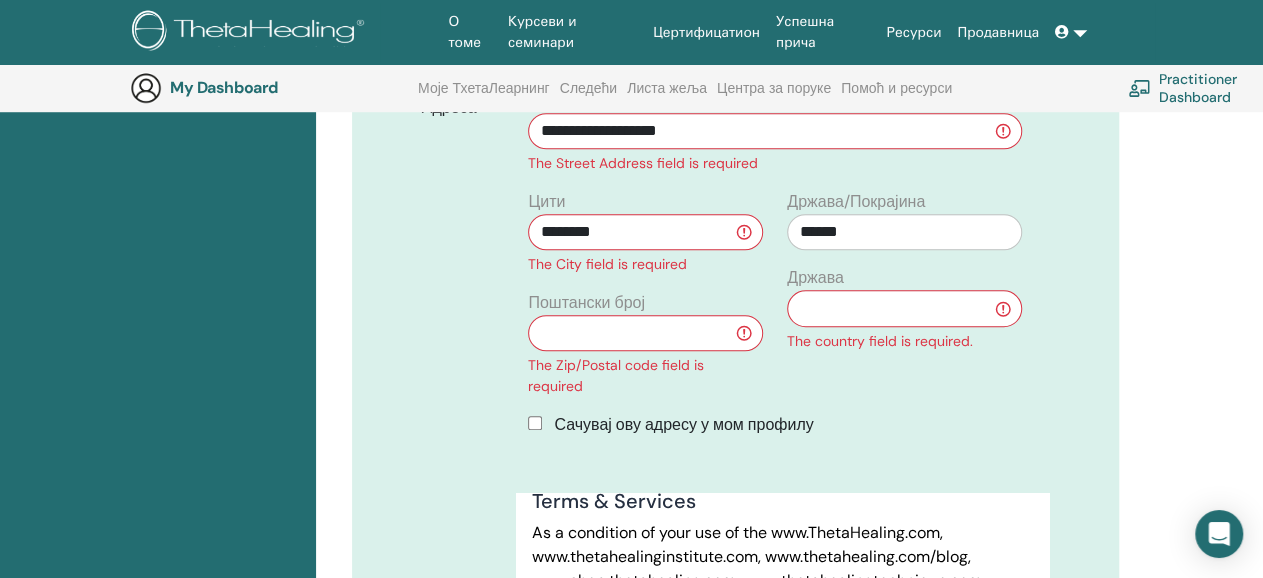 click at bounding box center (645, 333) 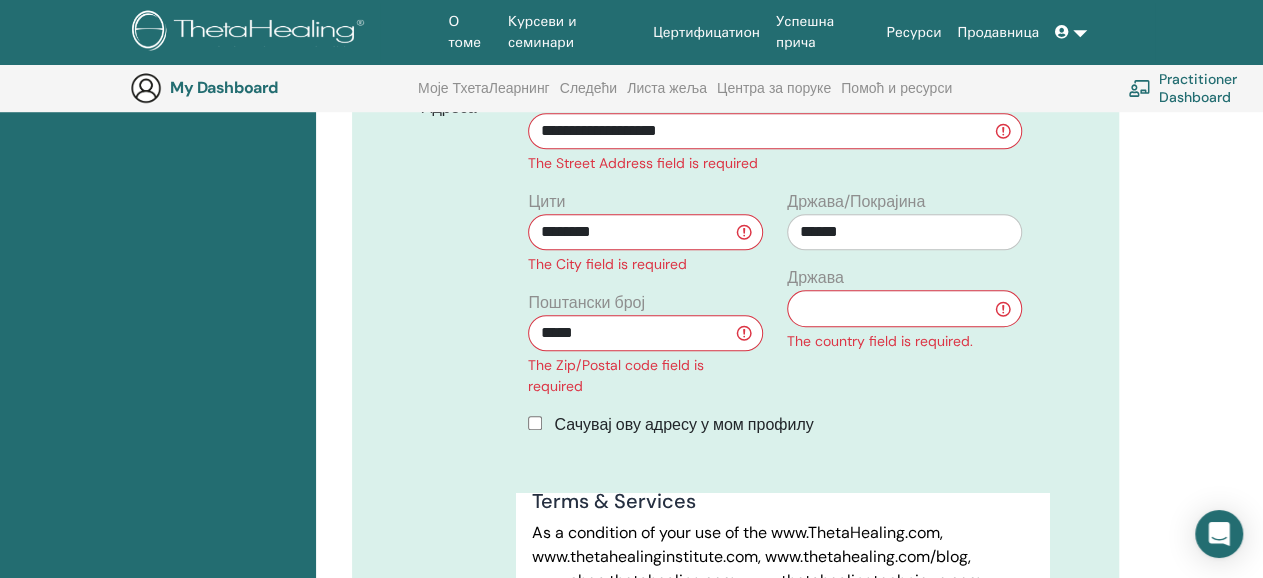 type on "*****" 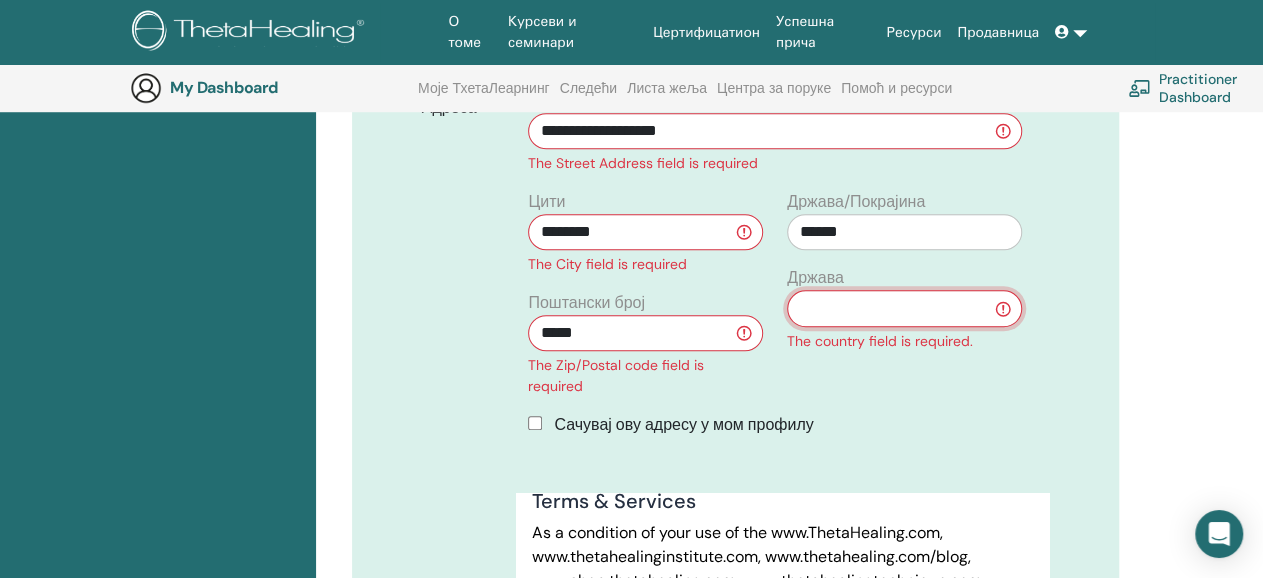 click on "**********" at bounding box center [904, 308] 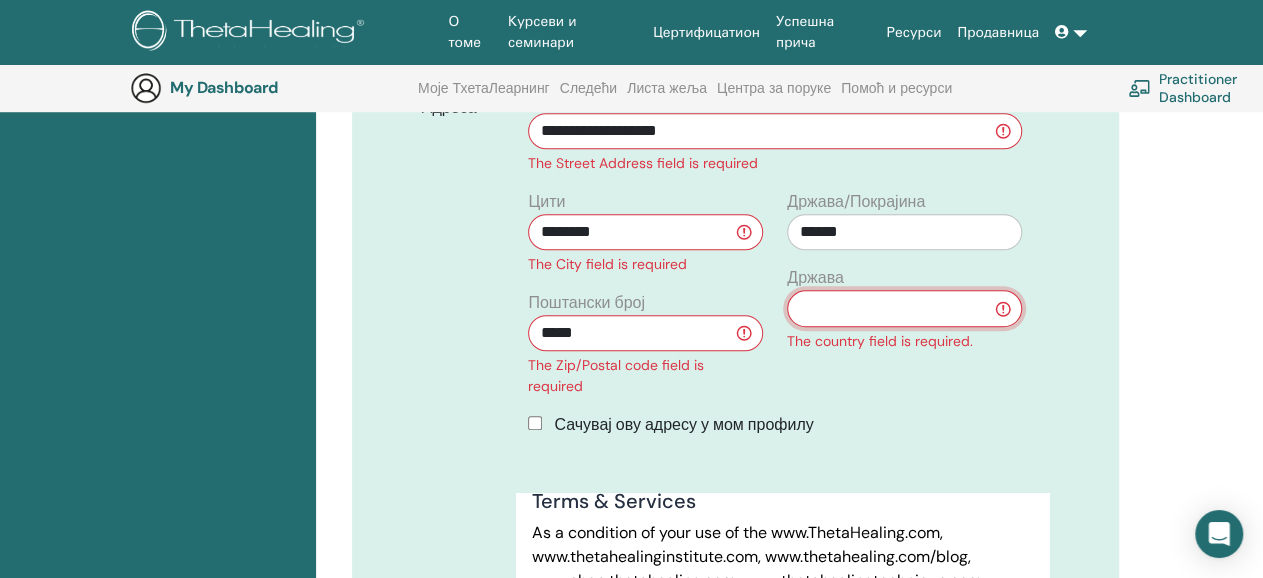 select on "**" 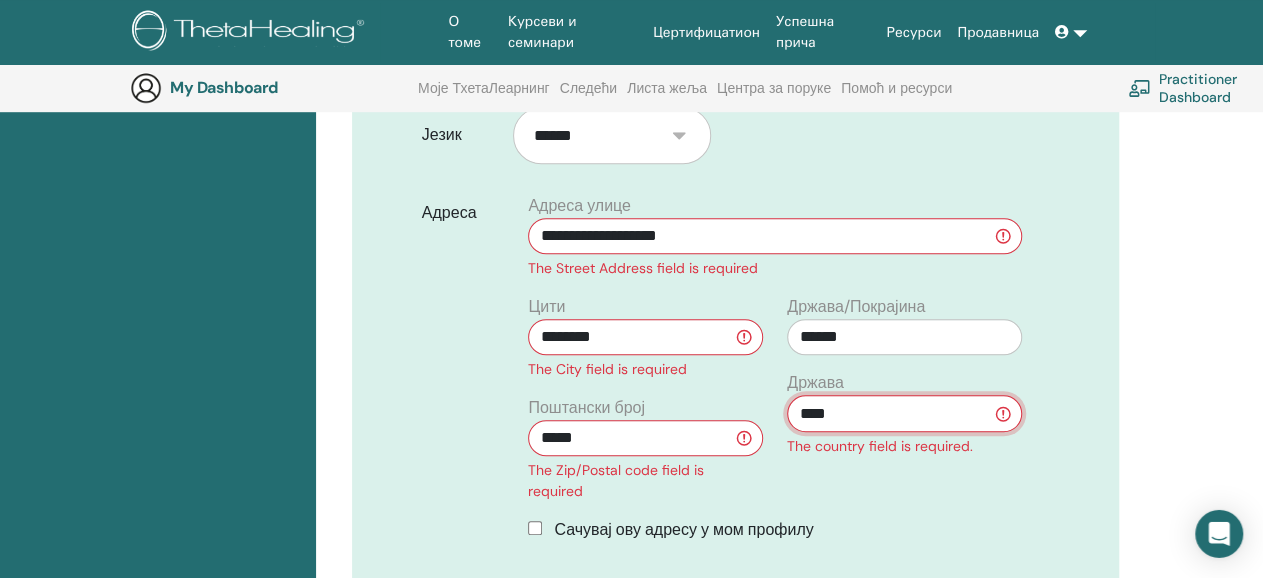 scroll, scrollTop: 629, scrollLeft: 0, axis: vertical 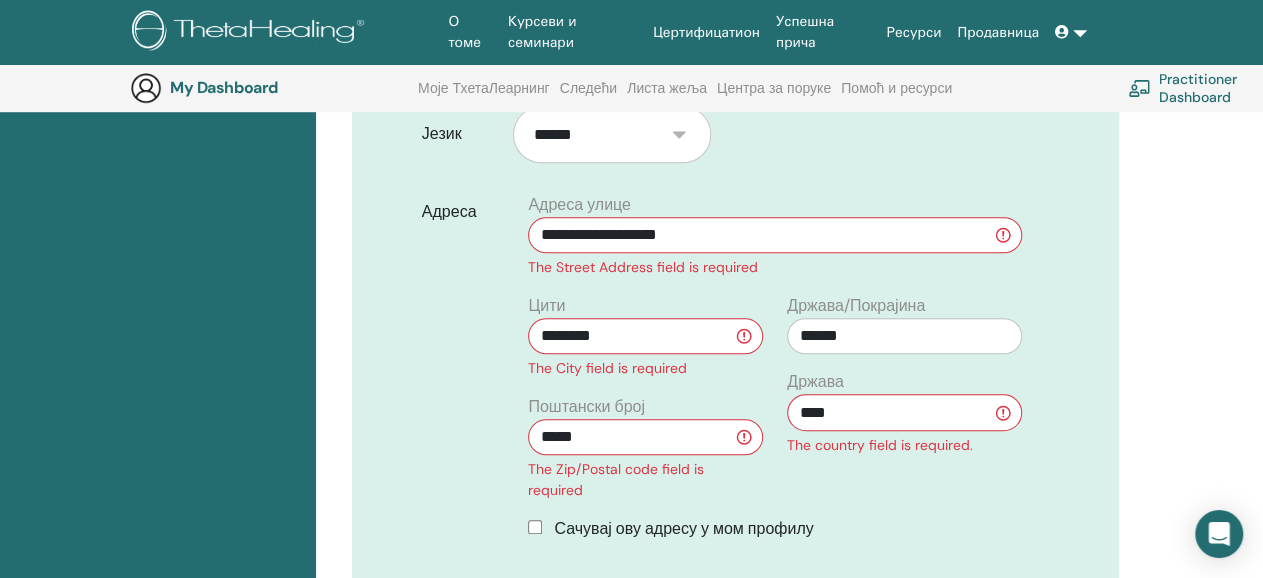 click on "**********" at bounding box center [775, 235] 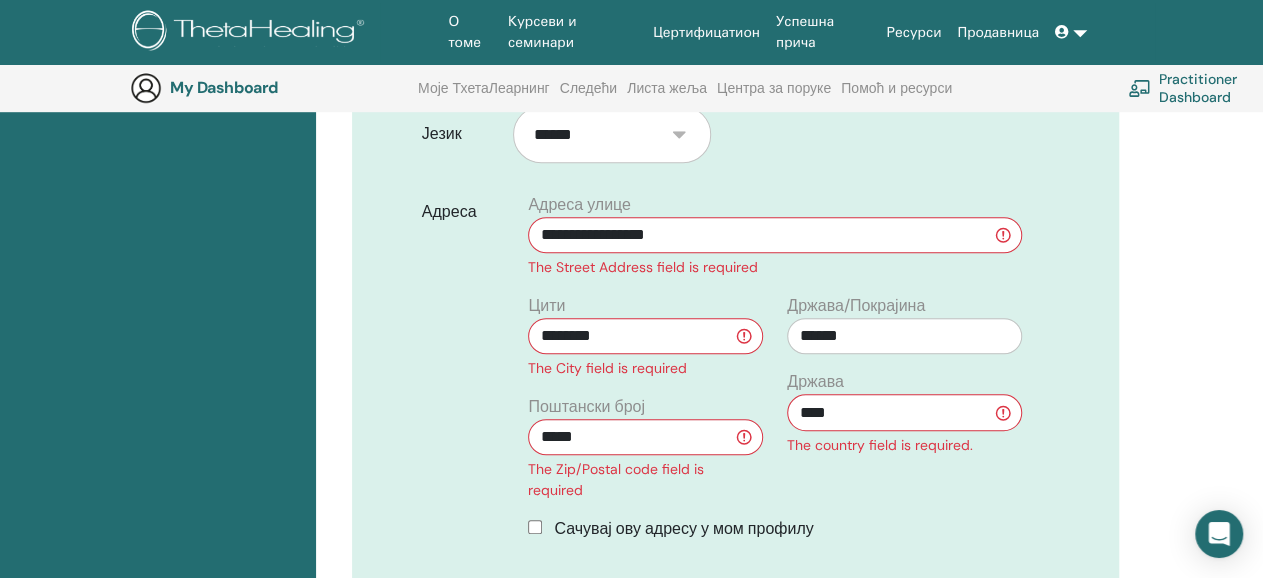 type on "**********" 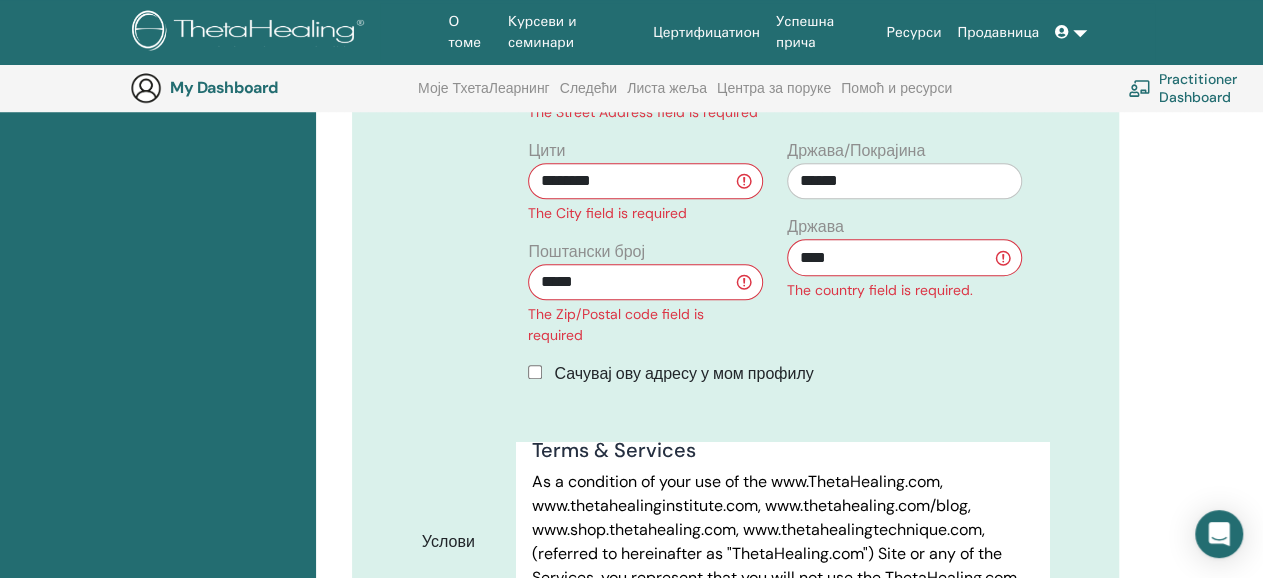 scroll, scrollTop: 733, scrollLeft: 0, axis: vertical 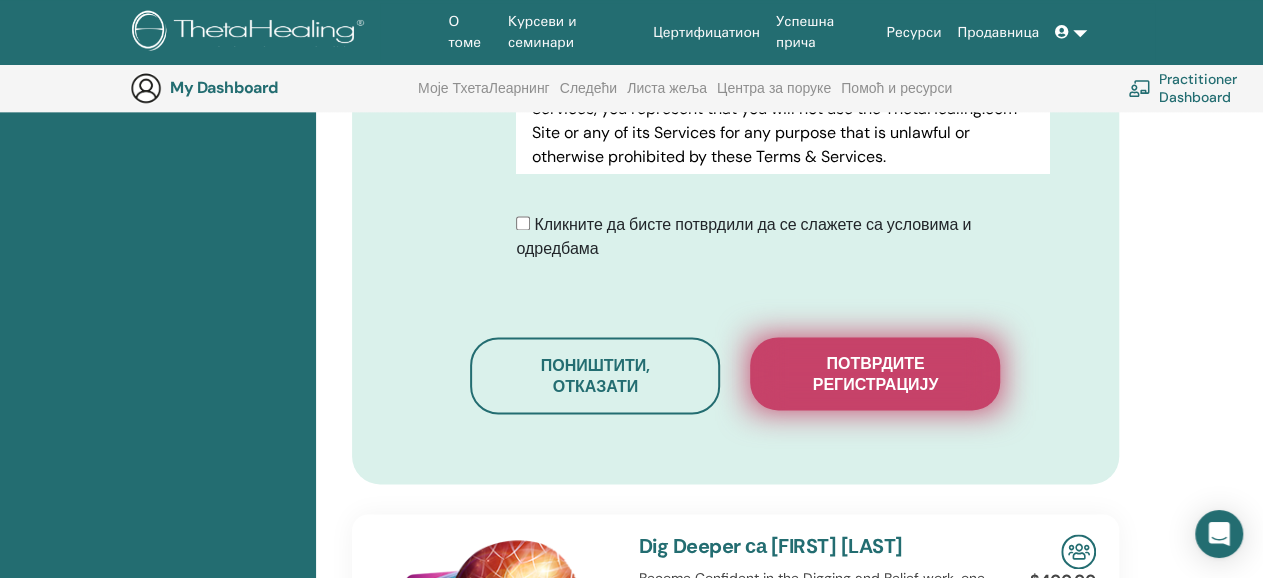 click on "Потврдите регистрацију" at bounding box center [875, 374] 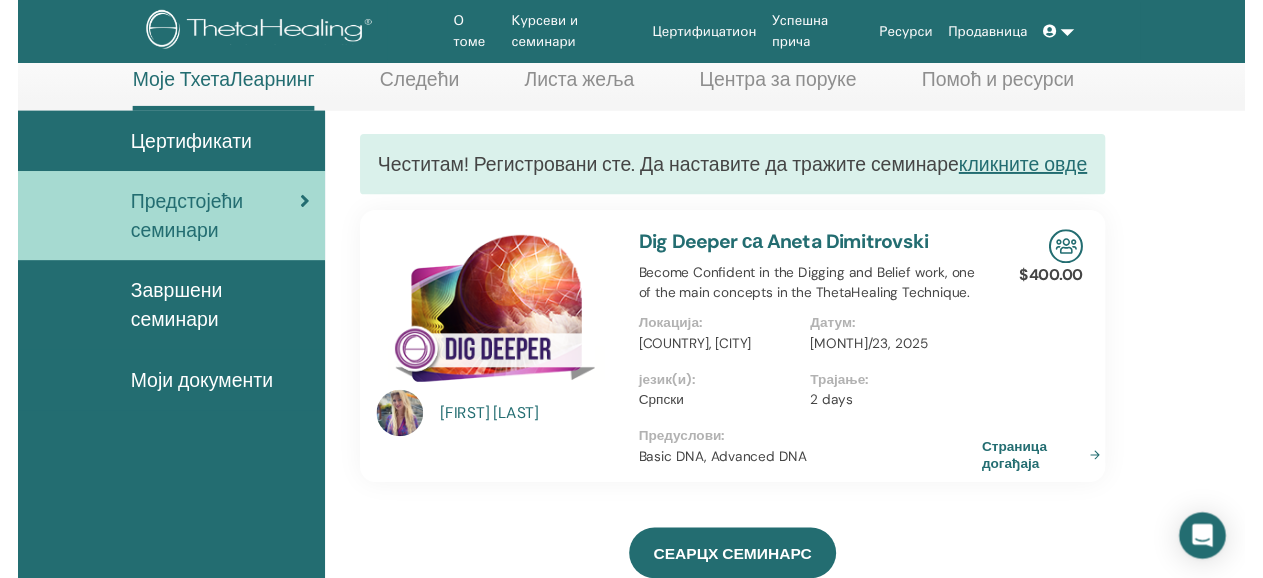 scroll, scrollTop: 260, scrollLeft: 0, axis: vertical 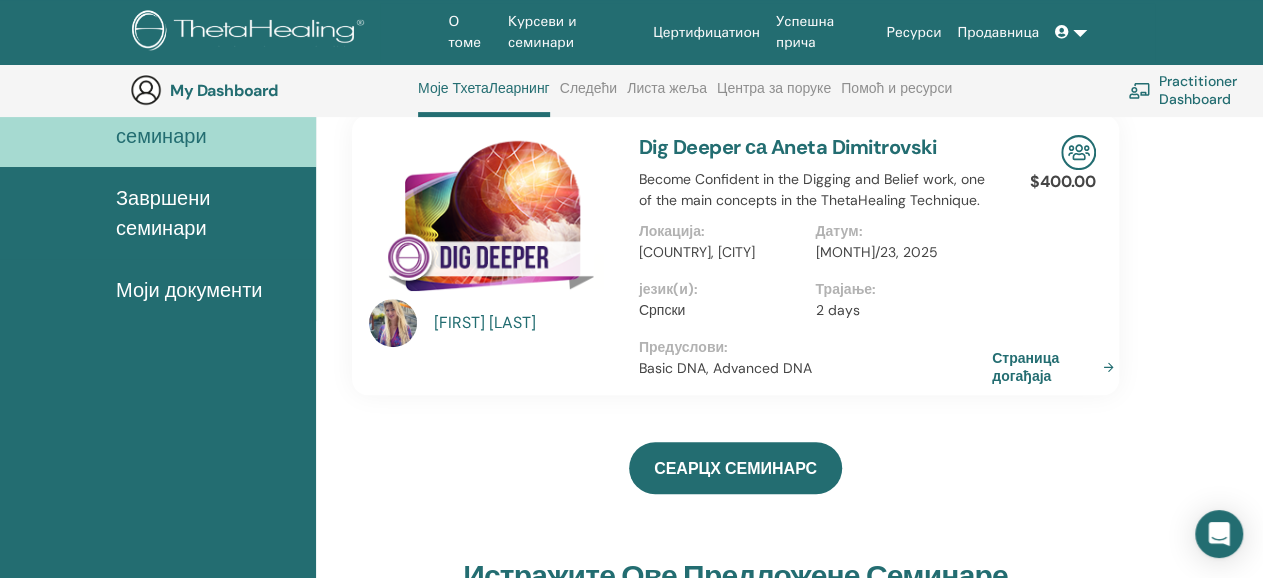 click on "Завршени семинари" at bounding box center (208, 213) 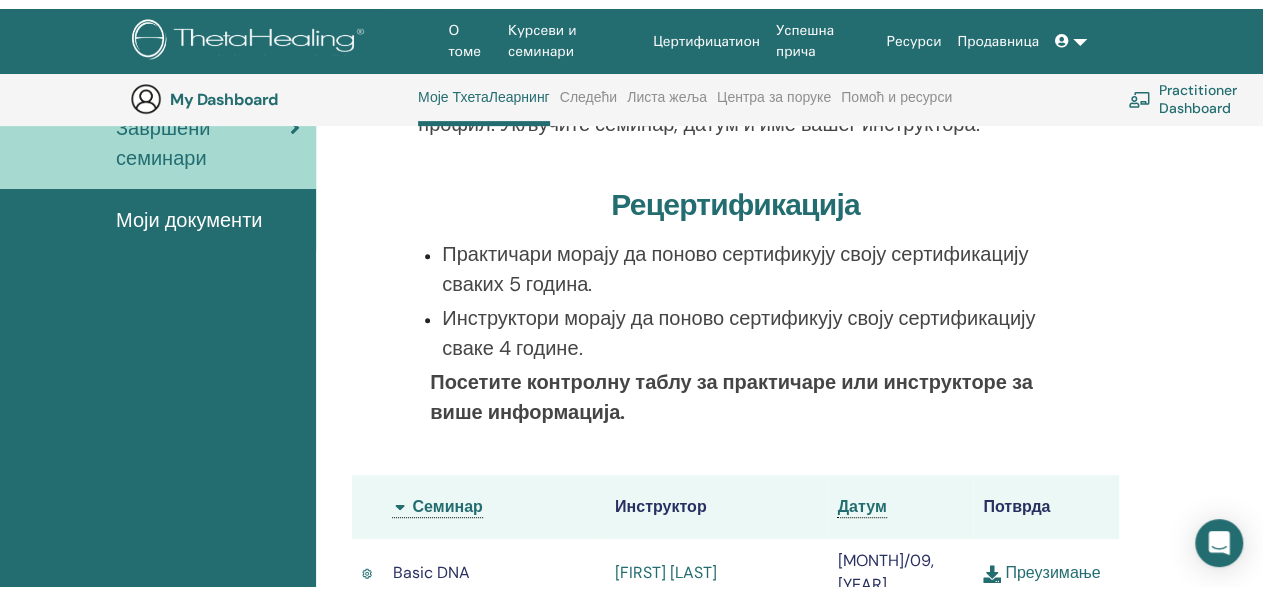 scroll, scrollTop: 0, scrollLeft: 0, axis: both 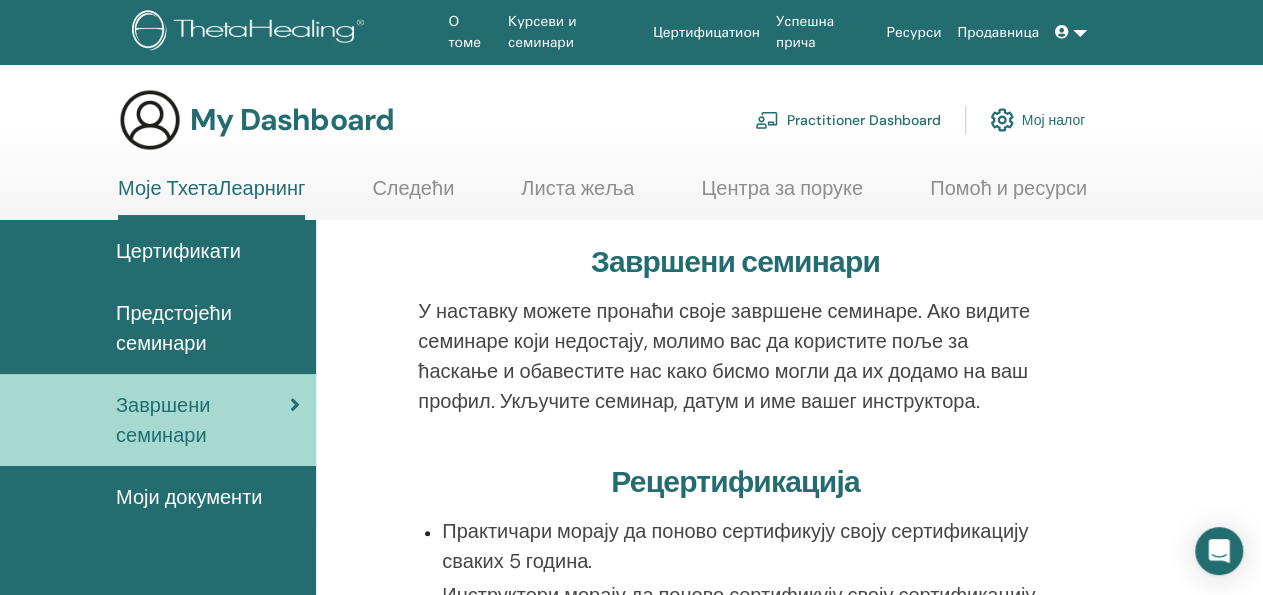 click at bounding box center [1071, 32] 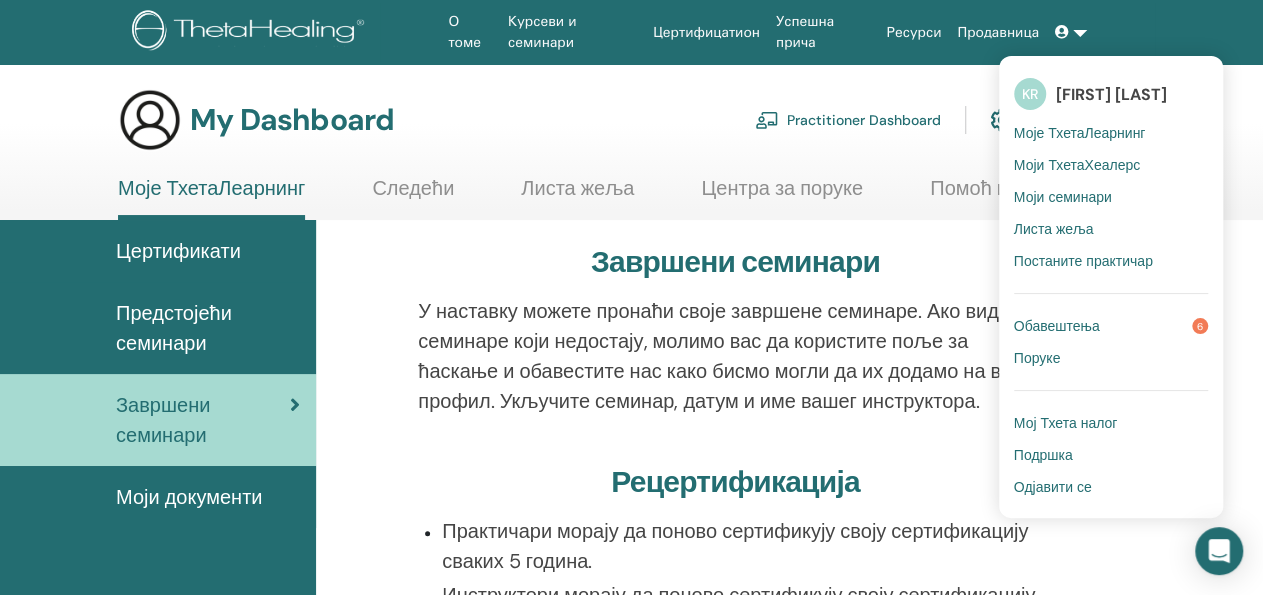 click on "Обавештења" at bounding box center (1057, 326) 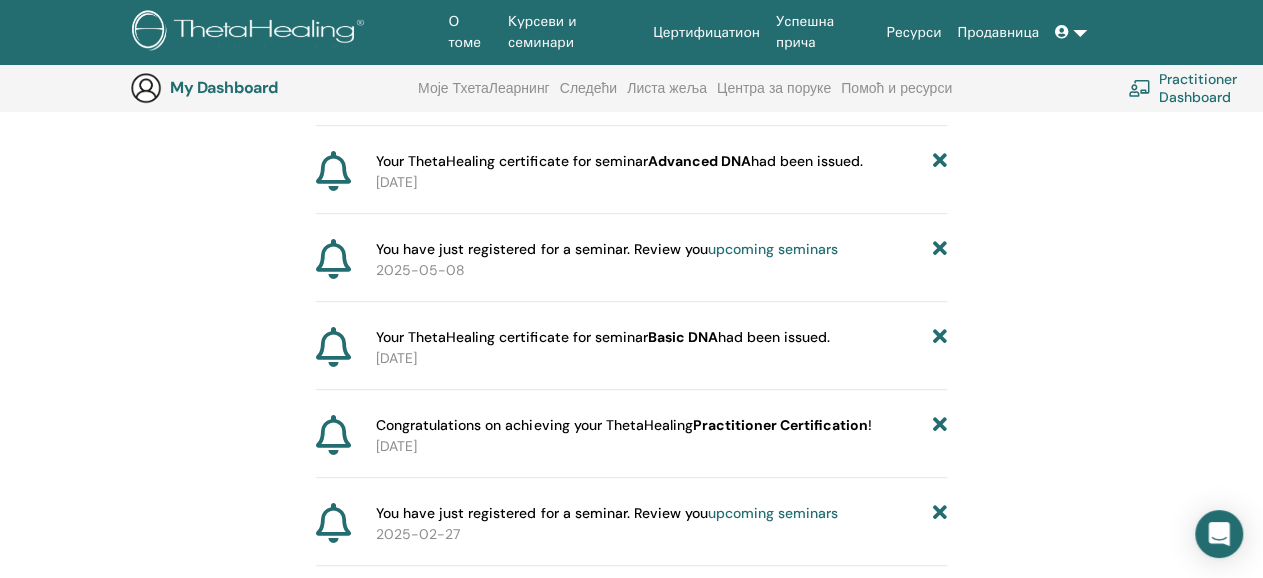 scroll, scrollTop: 359, scrollLeft: 0, axis: vertical 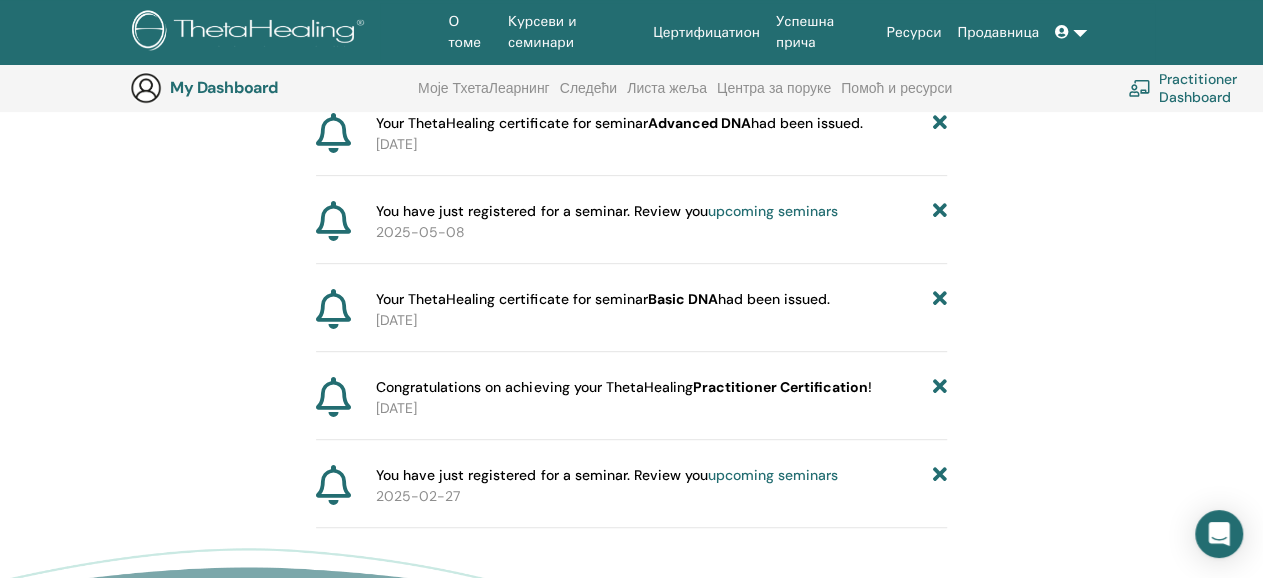 click at bounding box center [940, 475] 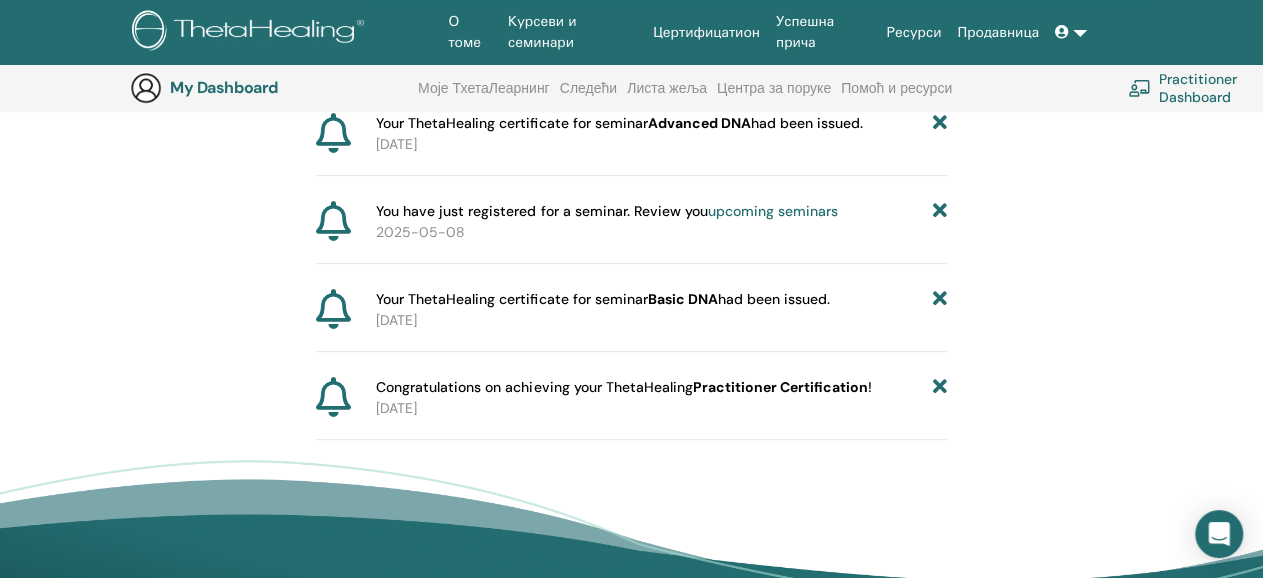 click on "Обавештења You have just registered for a seminar. Review you  upcoming seminars [DATE] Your ThetaHealing certificate for seminar  Advanced DNA  had been issued. [DATE] You have just registered for a seminar. Review you  upcoming seminars [DATE] Your ThetaHealing certificate for seminar  Basic DNA  had been issued. [DATE] Congratulations on achieving your ThetaHealing  Practitioner Certification  ! [DATE]" at bounding box center [631, 192] 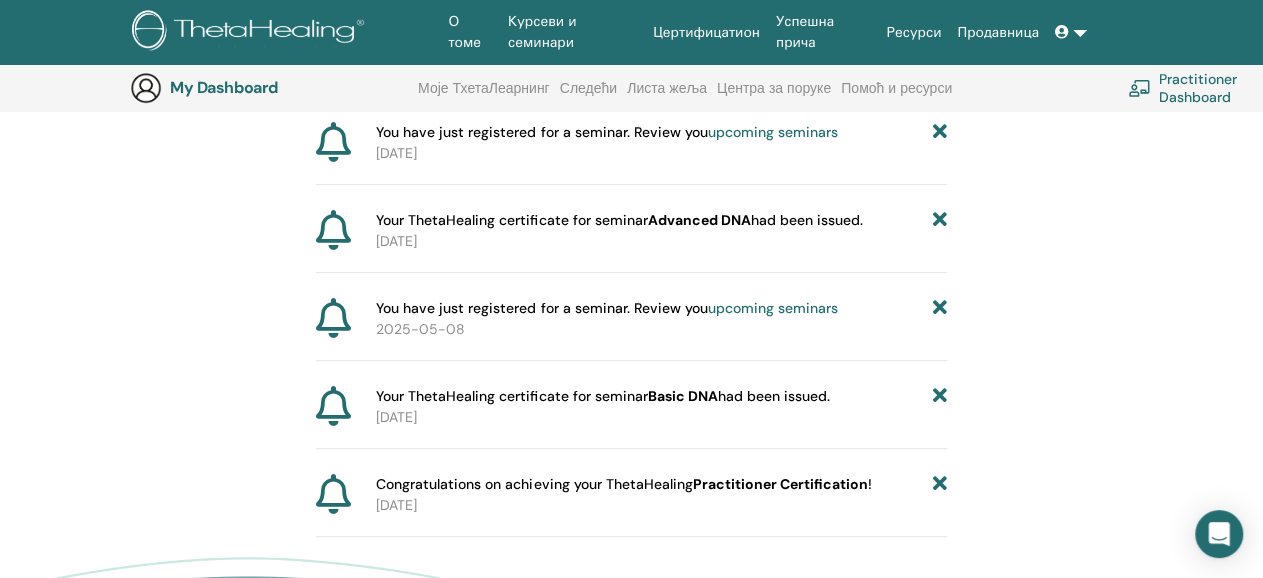 scroll, scrollTop: 255, scrollLeft: 0, axis: vertical 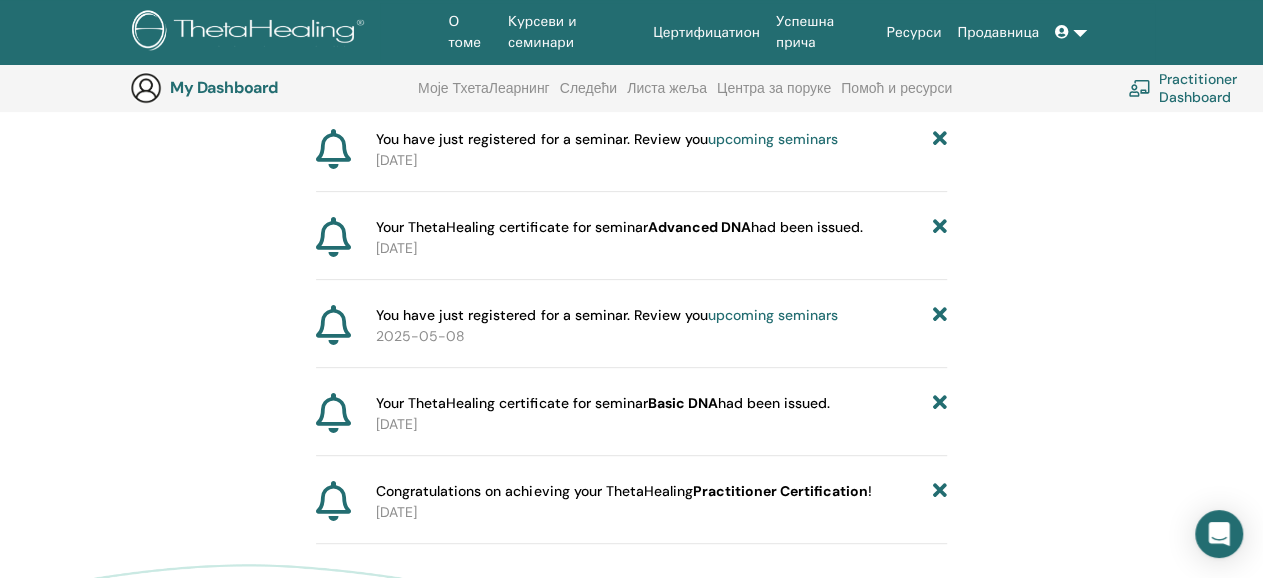 click at bounding box center [940, 491] 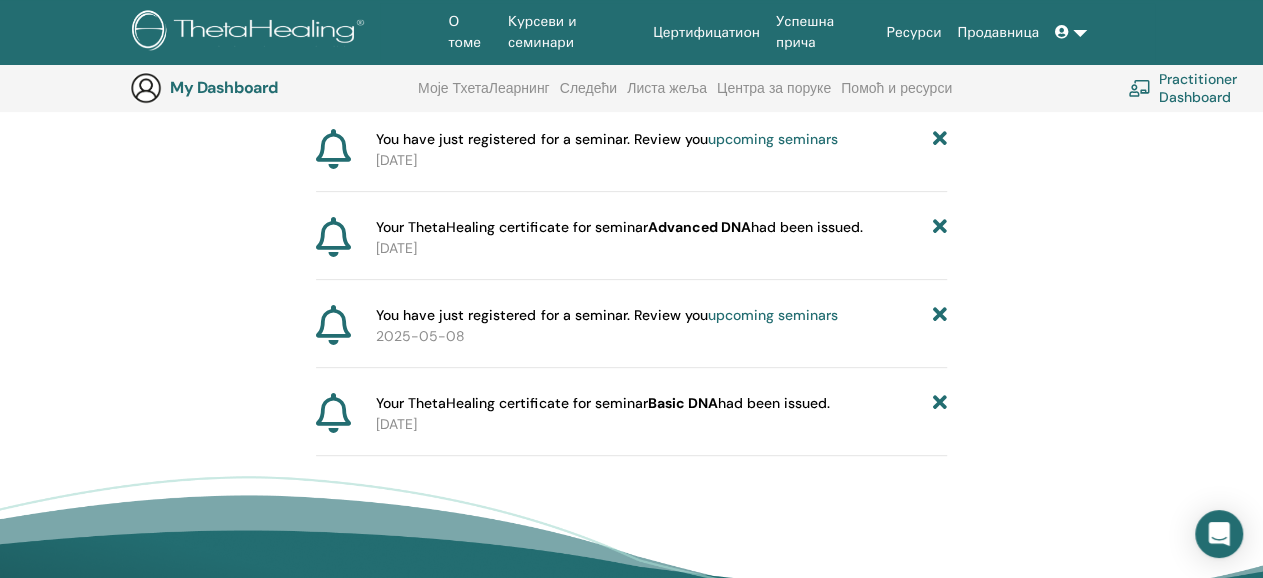 click at bounding box center (940, 403) 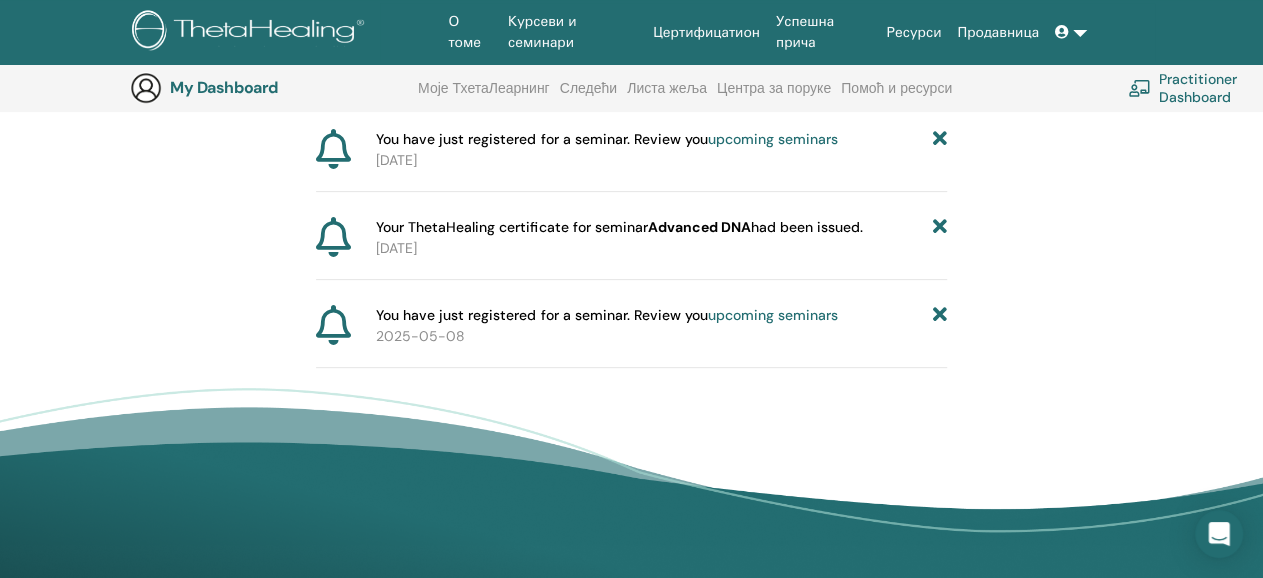 click at bounding box center (940, 315) 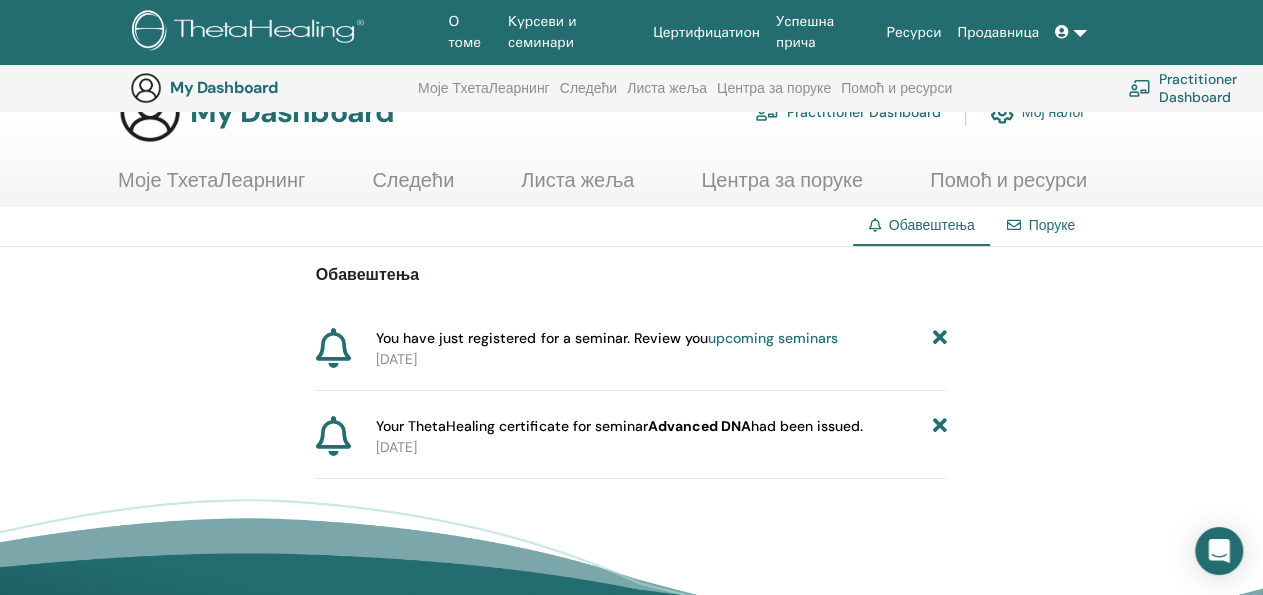 scroll, scrollTop: 0, scrollLeft: 0, axis: both 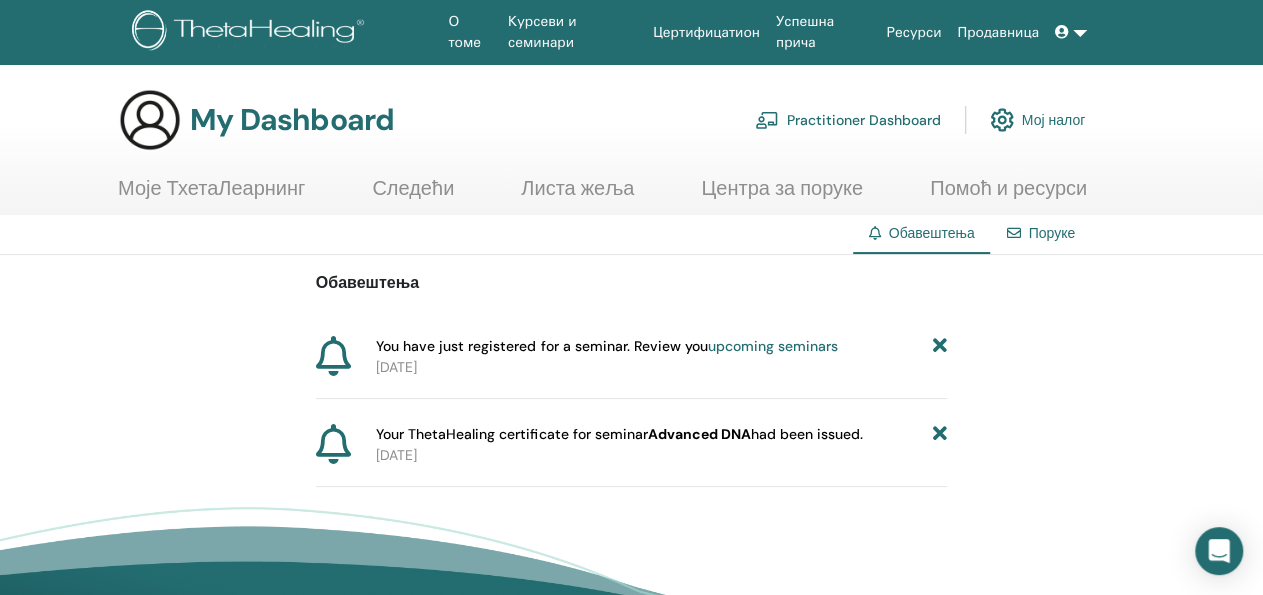click at bounding box center (940, 434) 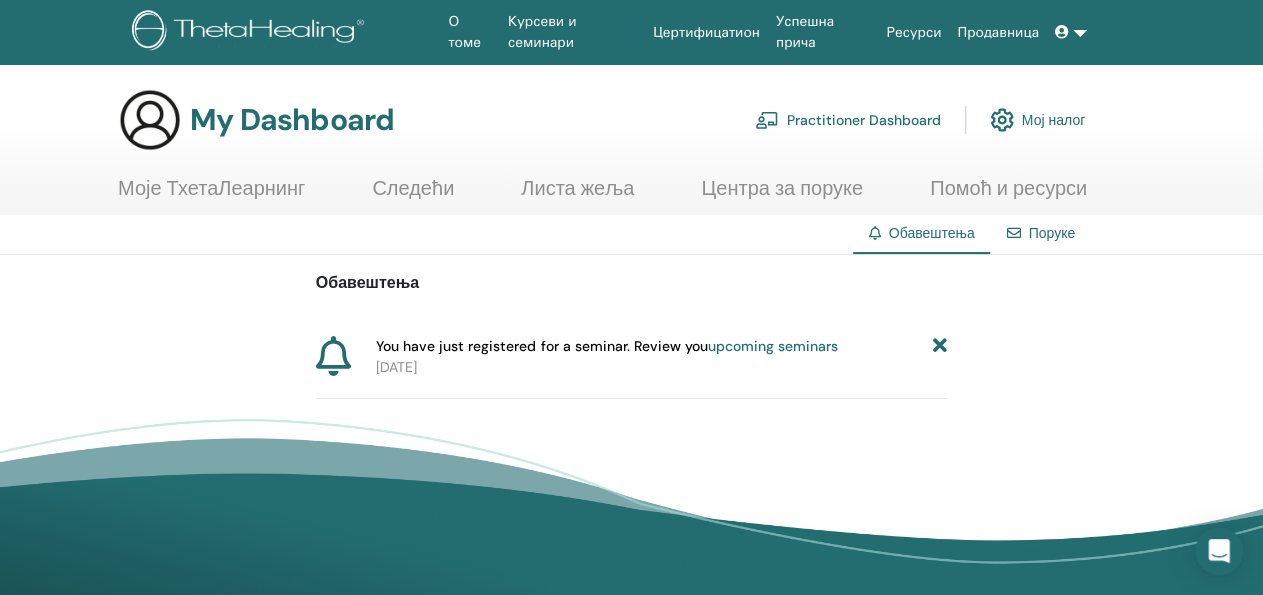 click on "upcoming seminars" at bounding box center [772, 346] 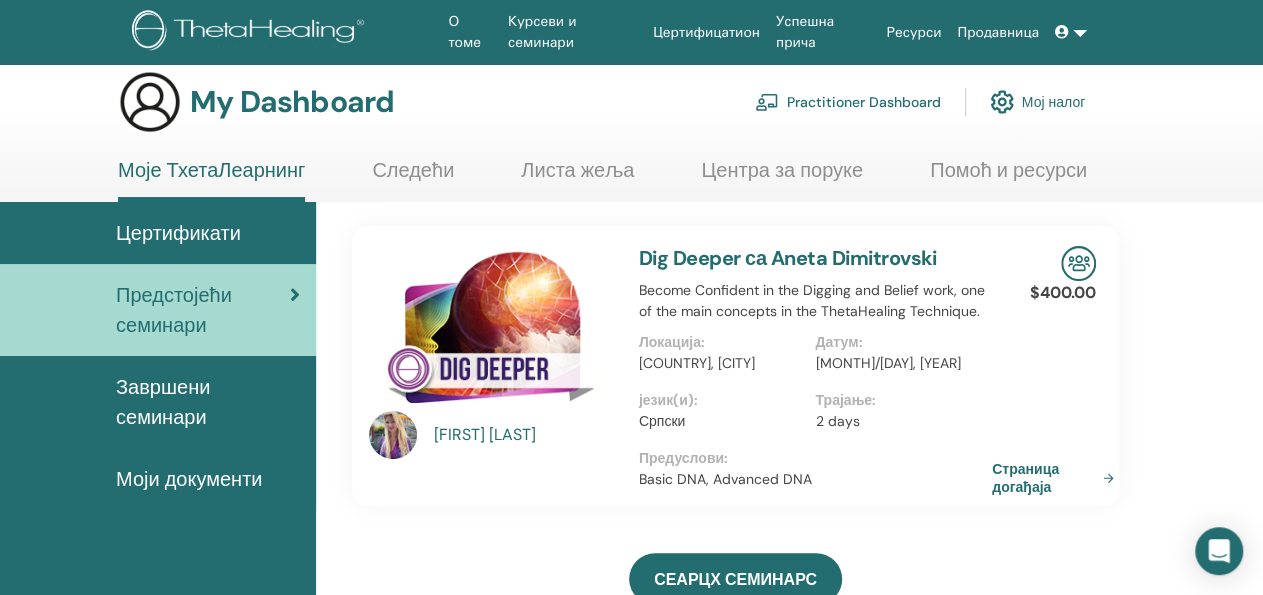 scroll, scrollTop: 0, scrollLeft: 0, axis: both 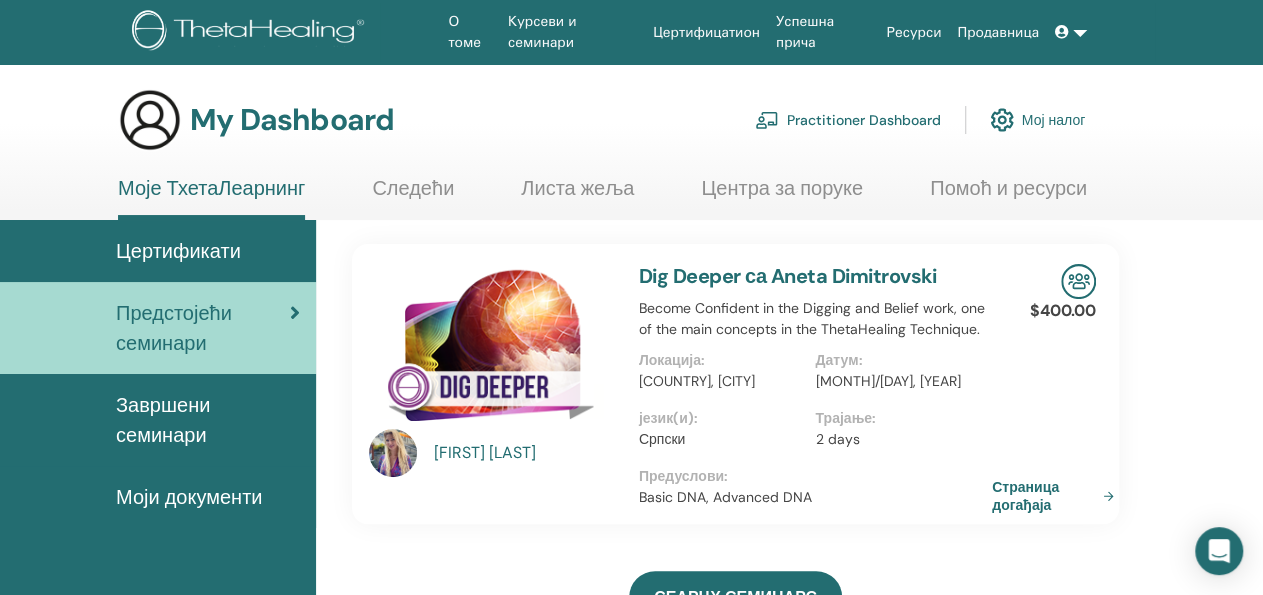 click at bounding box center [1071, 32] 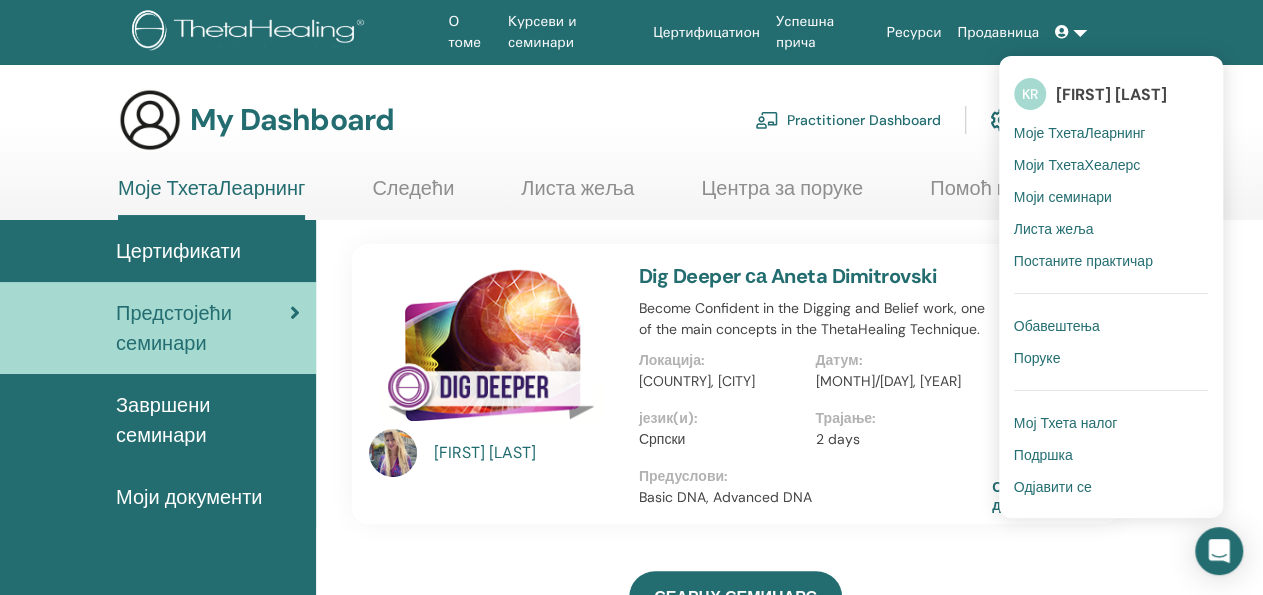 click on "Одјавити се" at bounding box center [1053, 487] 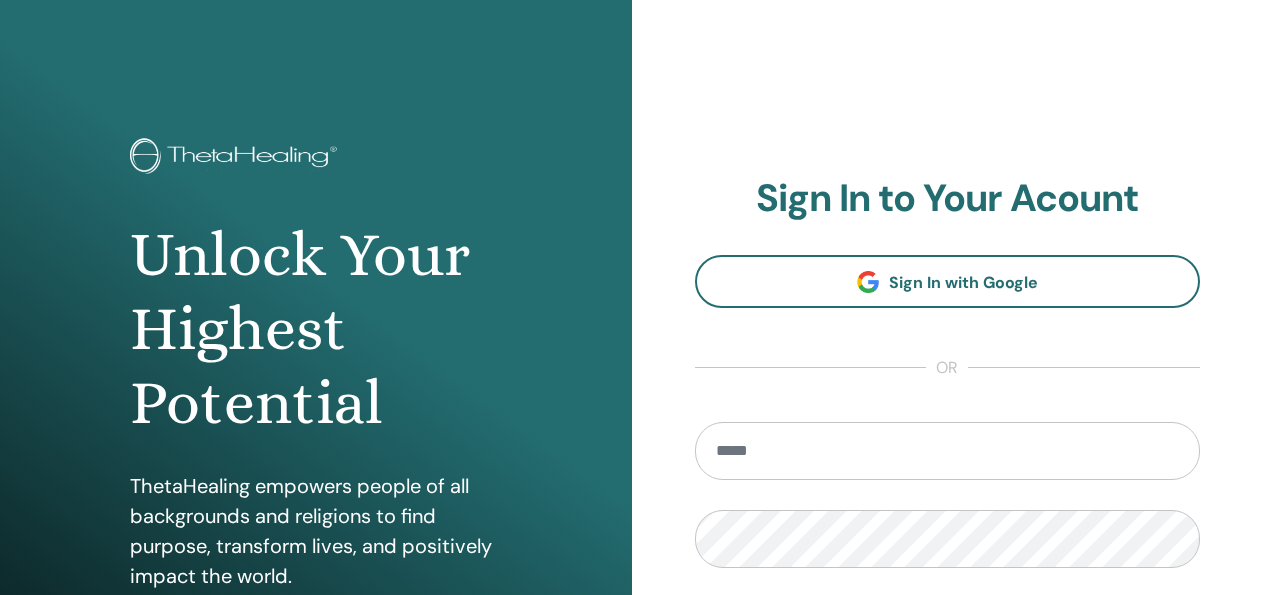 scroll, scrollTop: 0, scrollLeft: 0, axis: both 